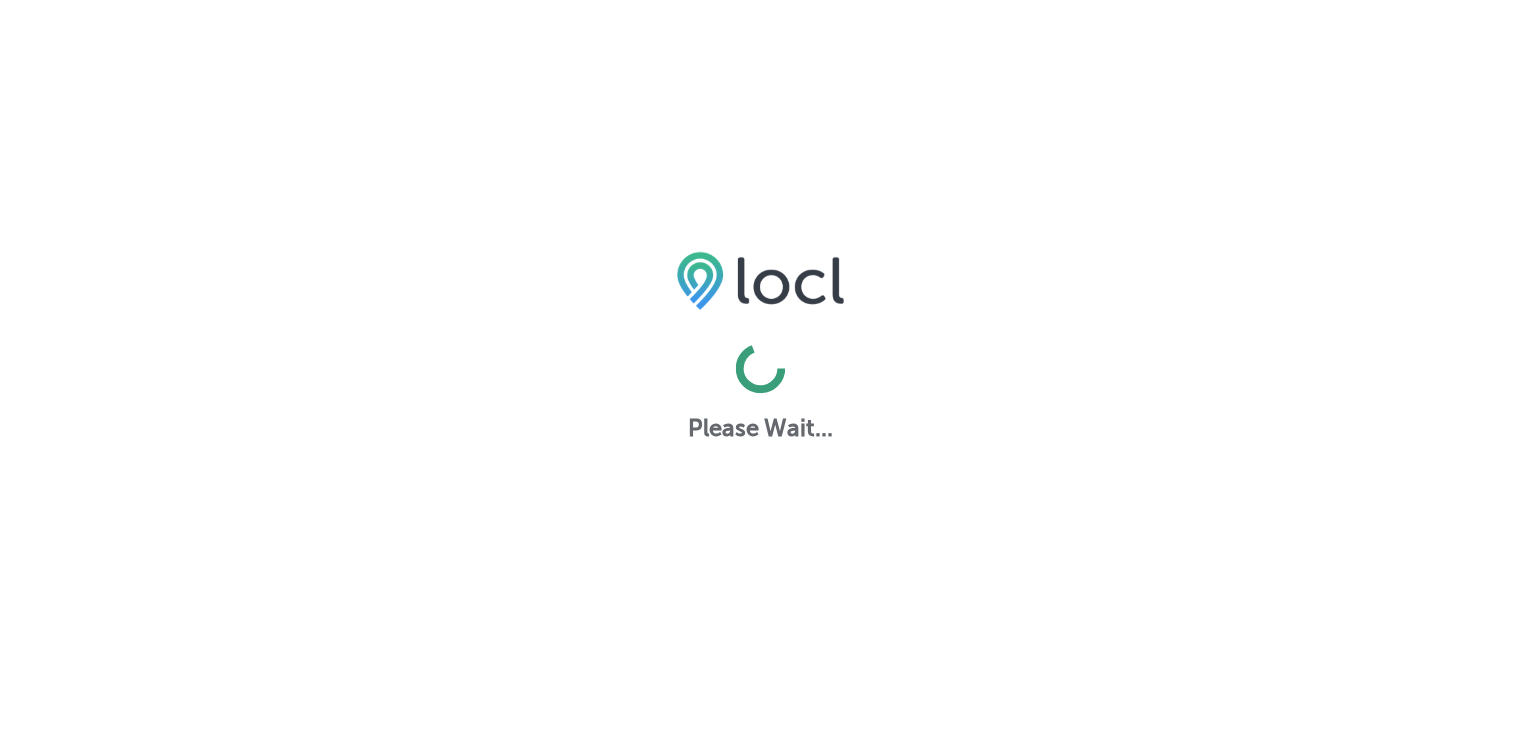 scroll, scrollTop: 0, scrollLeft: 0, axis: both 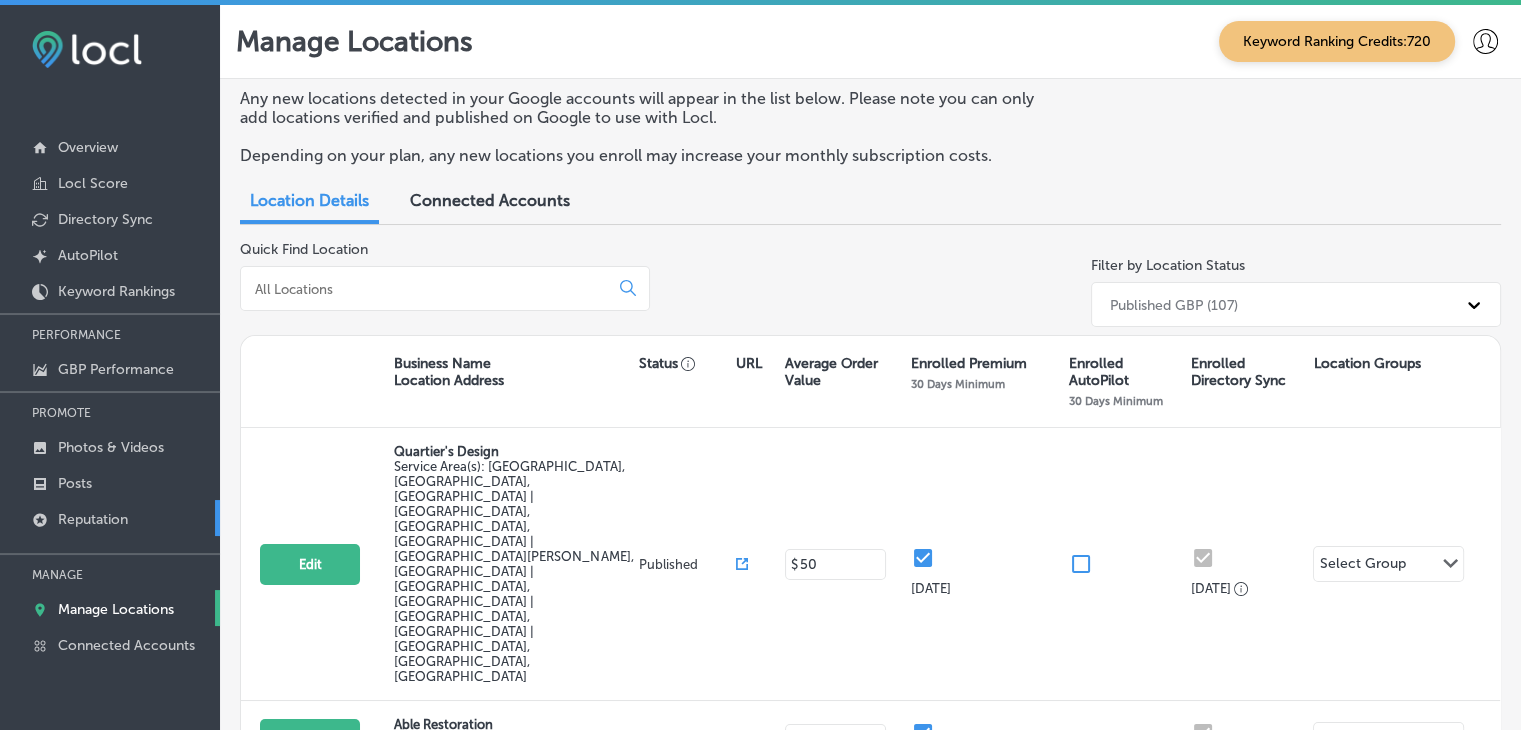 click on "Reputation" at bounding box center (110, 518) 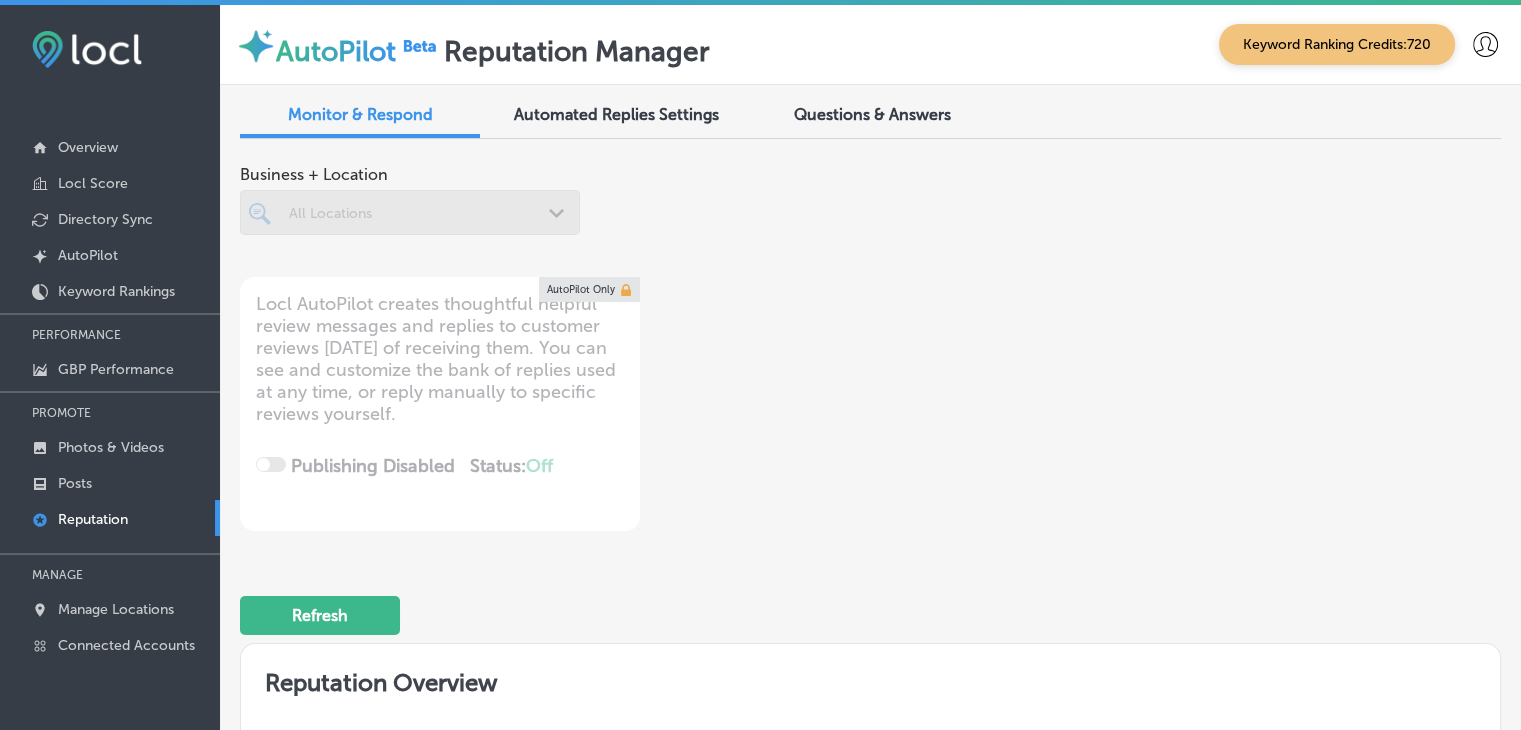 scroll, scrollTop: 200, scrollLeft: 0, axis: vertical 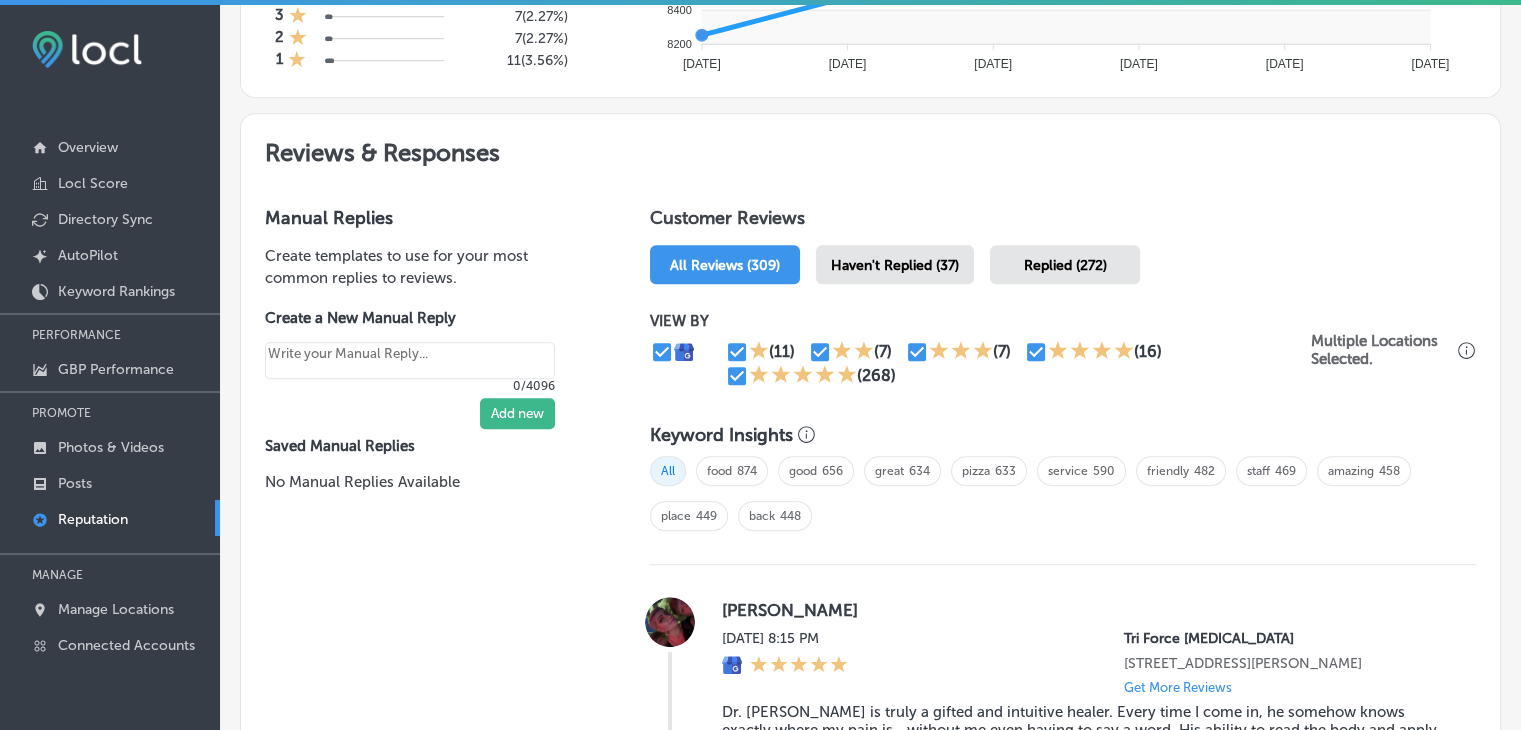 click on "Haven't Replied (37)" at bounding box center [895, 265] 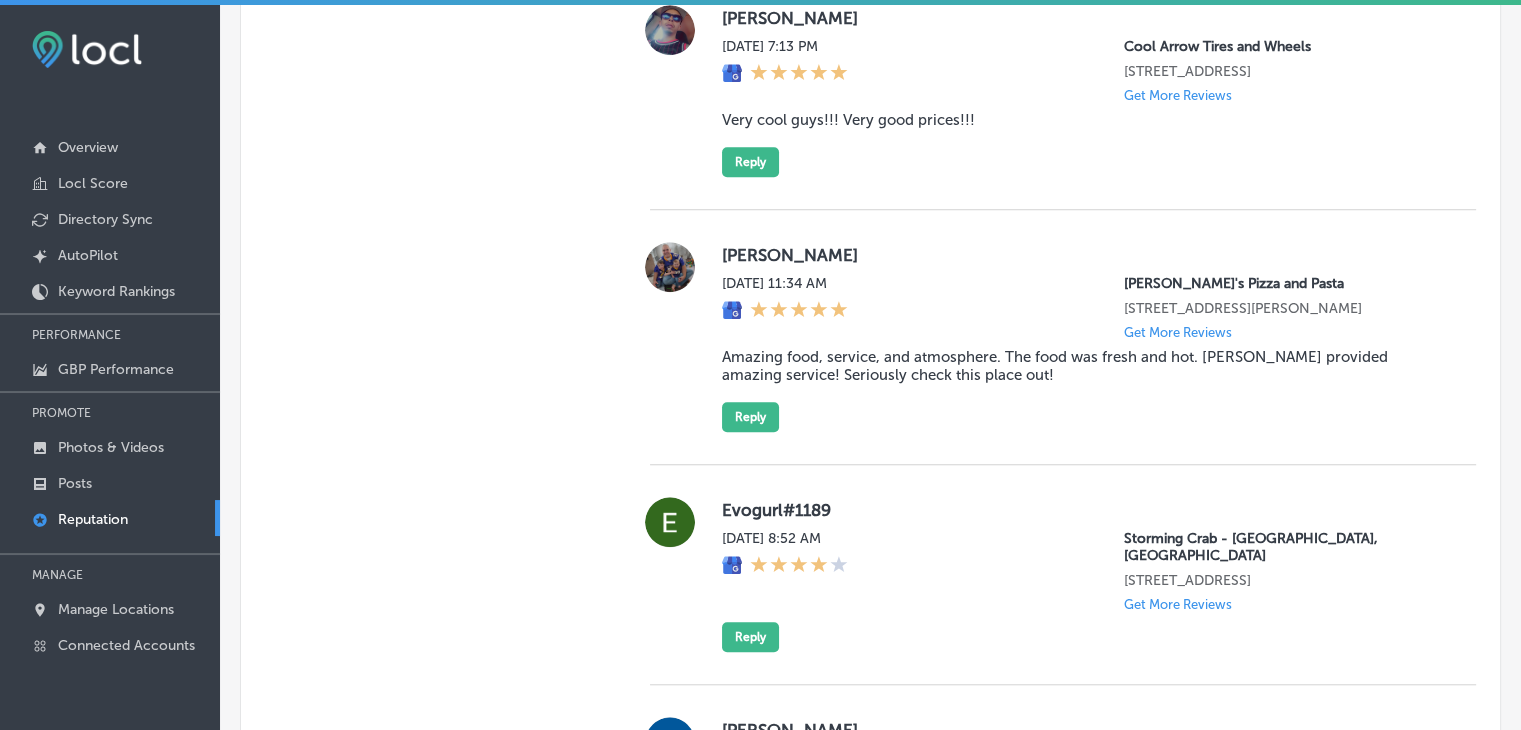 scroll, scrollTop: 1659, scrollLeft: 0, axis: vertical 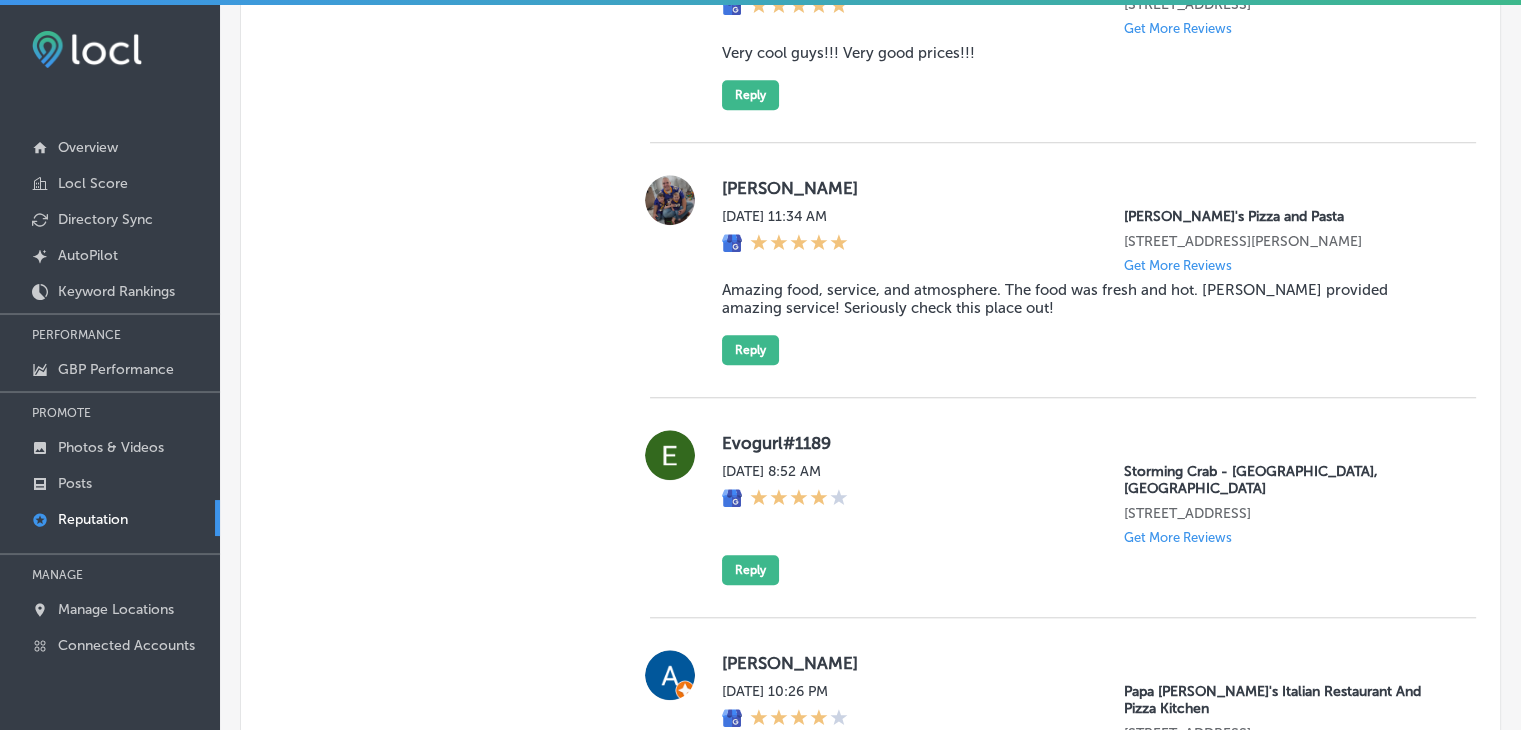 click on "Amazing food, service, and atmosphere.  The food was fresh and hot.  [PERSON_NAME] provided amazing service! Seriously check this place out!" at bounding box center [1083, 299] 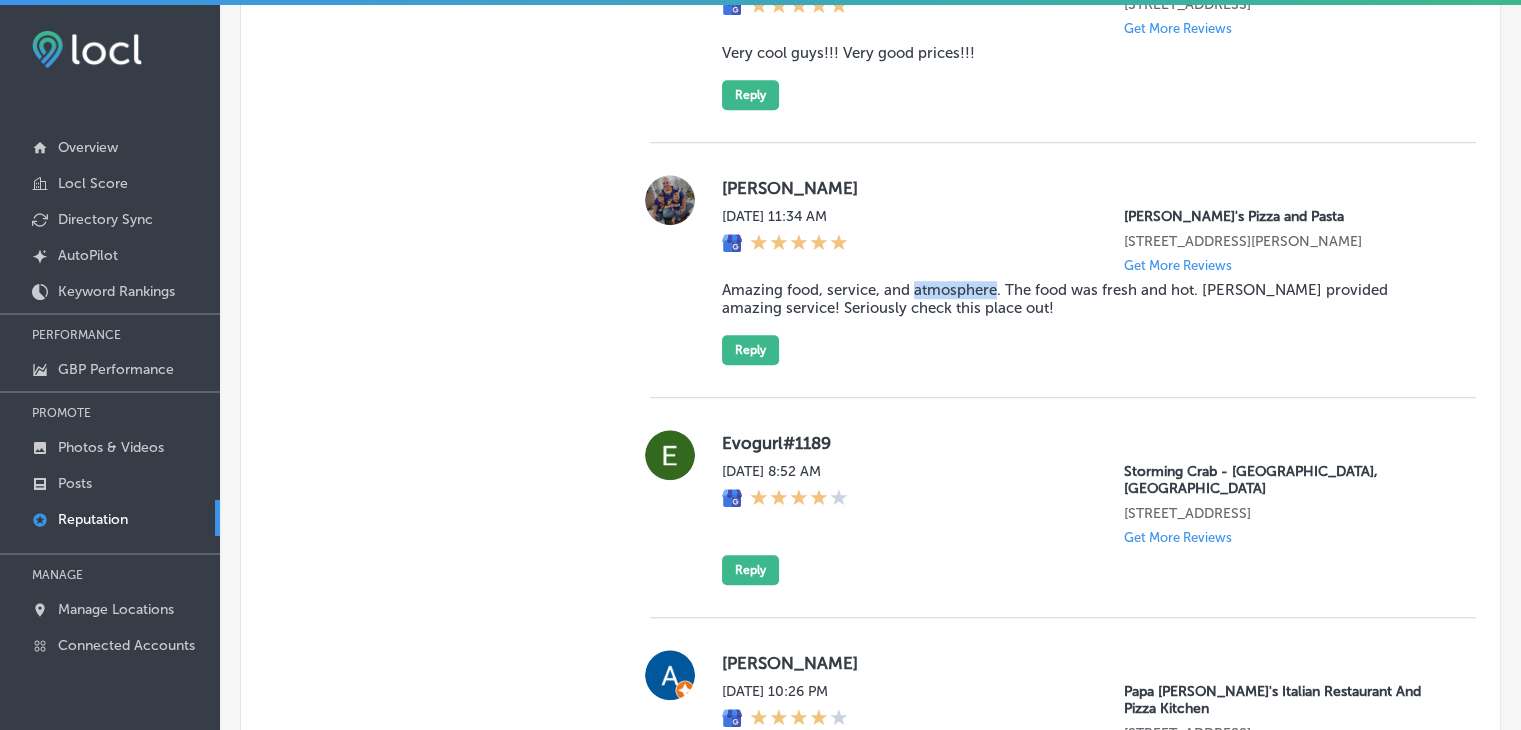click on "Amazing food, service, and atmosphere.  The food was fresh and hot.  [PERSON_NAME] provided amazing service! Seriously check this place out!" at bounding box center [1083, 299] 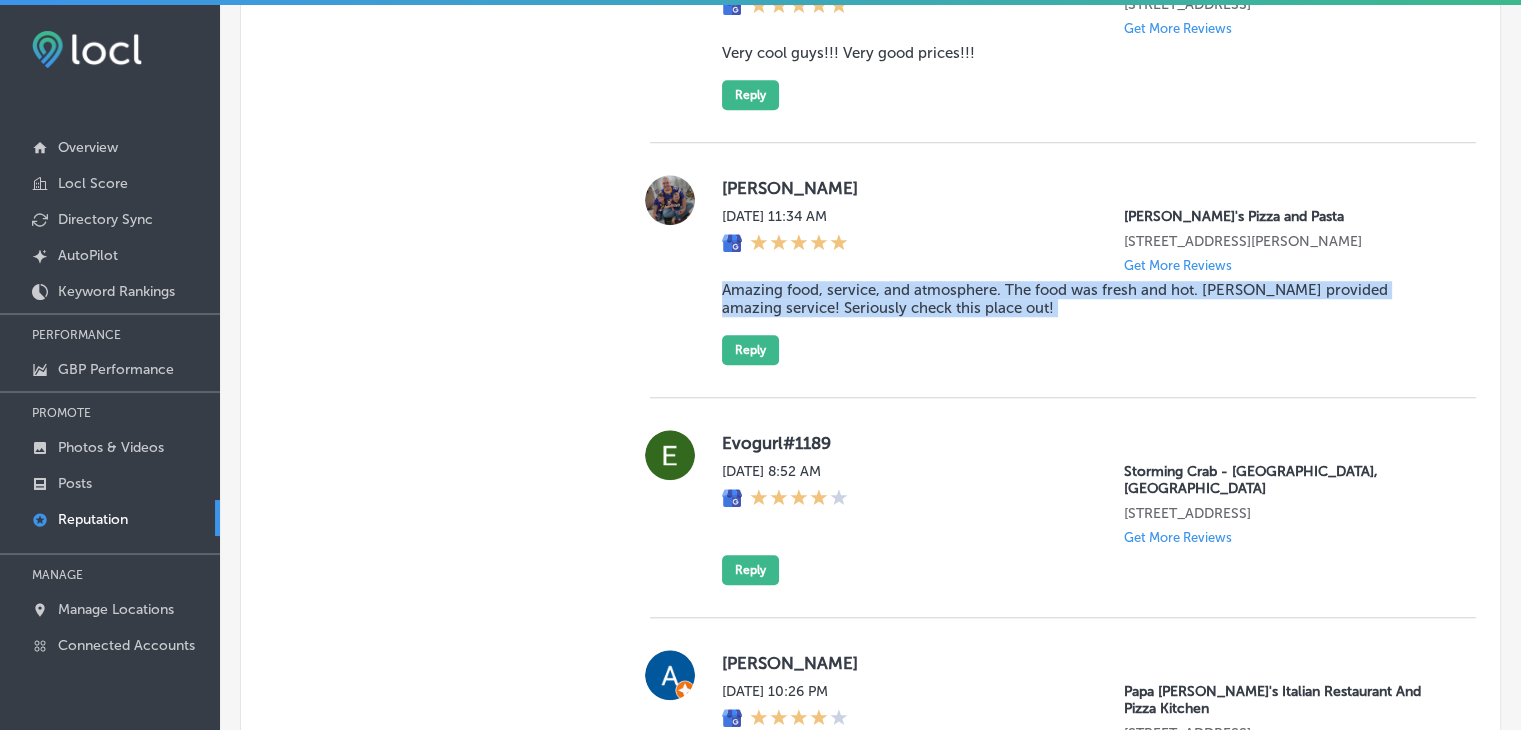 click on "Amazing food, service, and atmosphere.  The food was fresh and hot.  [PERSON_NAME] provided amazing service! Seriously check this place out!" at bounding box center (1083, 299) 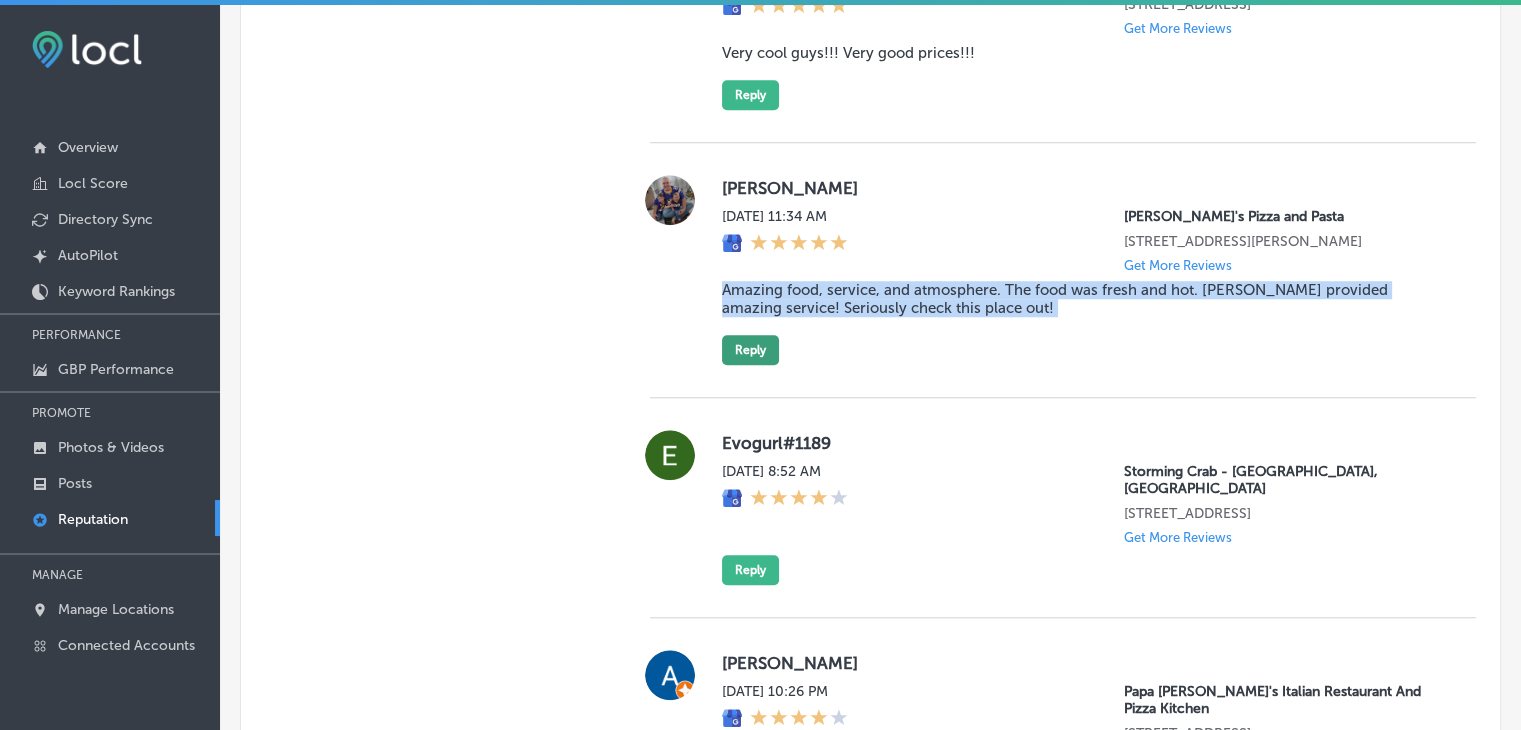click on "Reply" at bounding box center (750, 350) 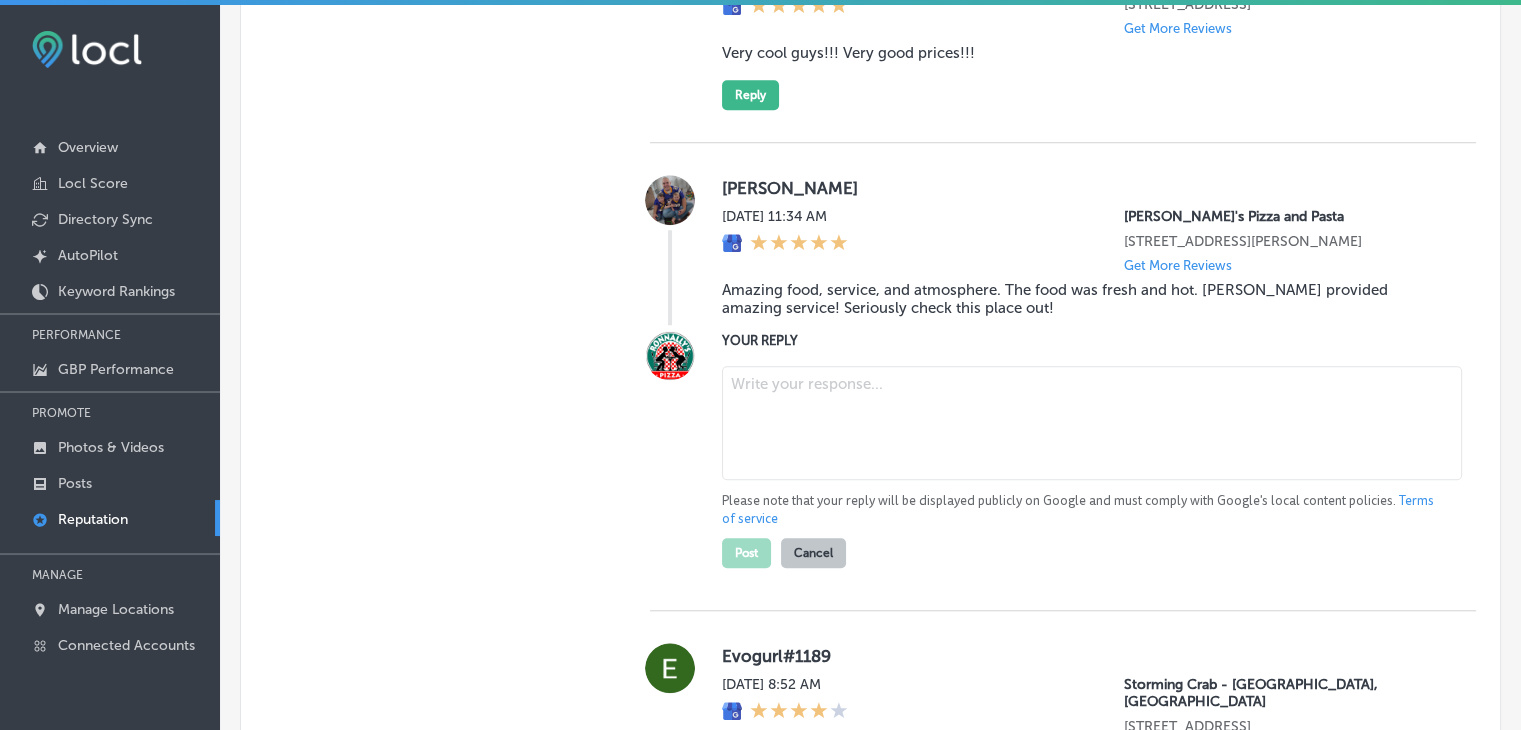click at bounding box center (1092, 423) 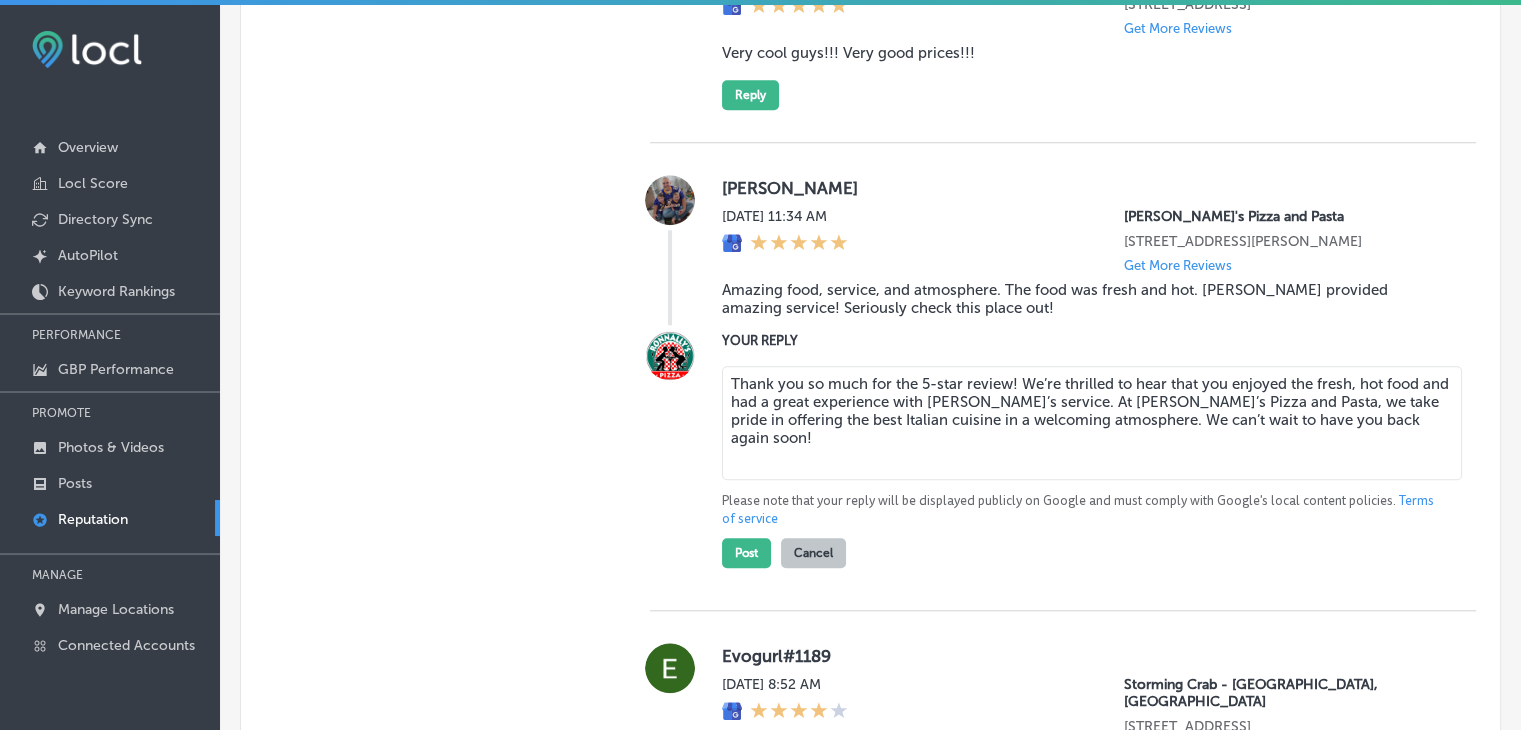 click on "Thank you so much for the 5-star review! We’re thrilled to hear that you enjoyed the fresh, hot food and had a great experience with [PERSON_NAME]’s service. At [PERSON_NAME]’s Pizza and Pasta, we take pride in offering the best Italian cuisine in a welcoming atmosphere. We can’t wait to have you back again soon!" at bounding box center (1092, 423) 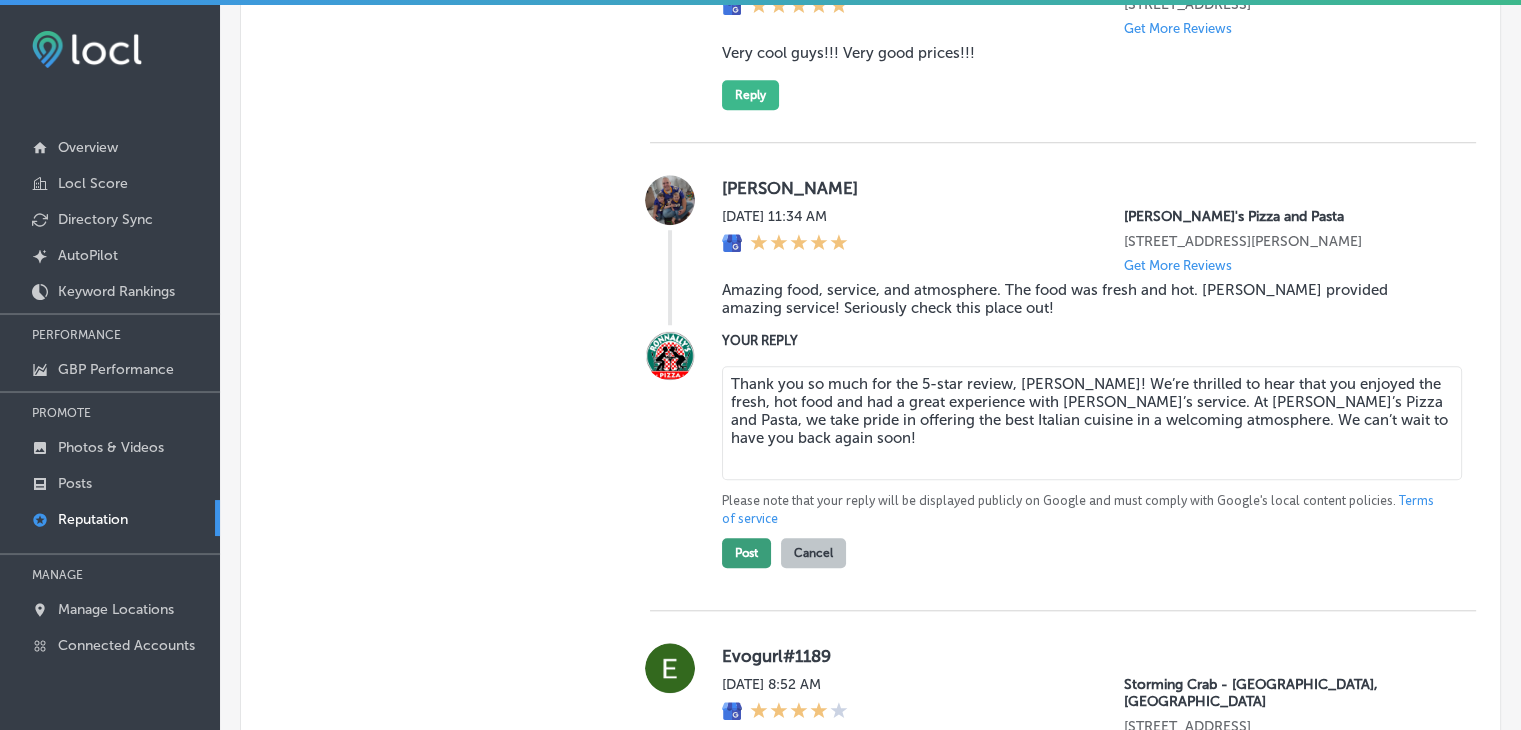 type on "Thank you so much for the 5-star review, [PERSON_NAME]! We’re thrilled to hear that you enjoyed the fresh, hot food and had a great experience with [PERSON_NAME]’s service. At [PERSON_NAME]’s Pizza and Pasta, we take pride in offering the best Italian cuisine in a welcoming atmosphere. We can’t wait to have you back again soon!" 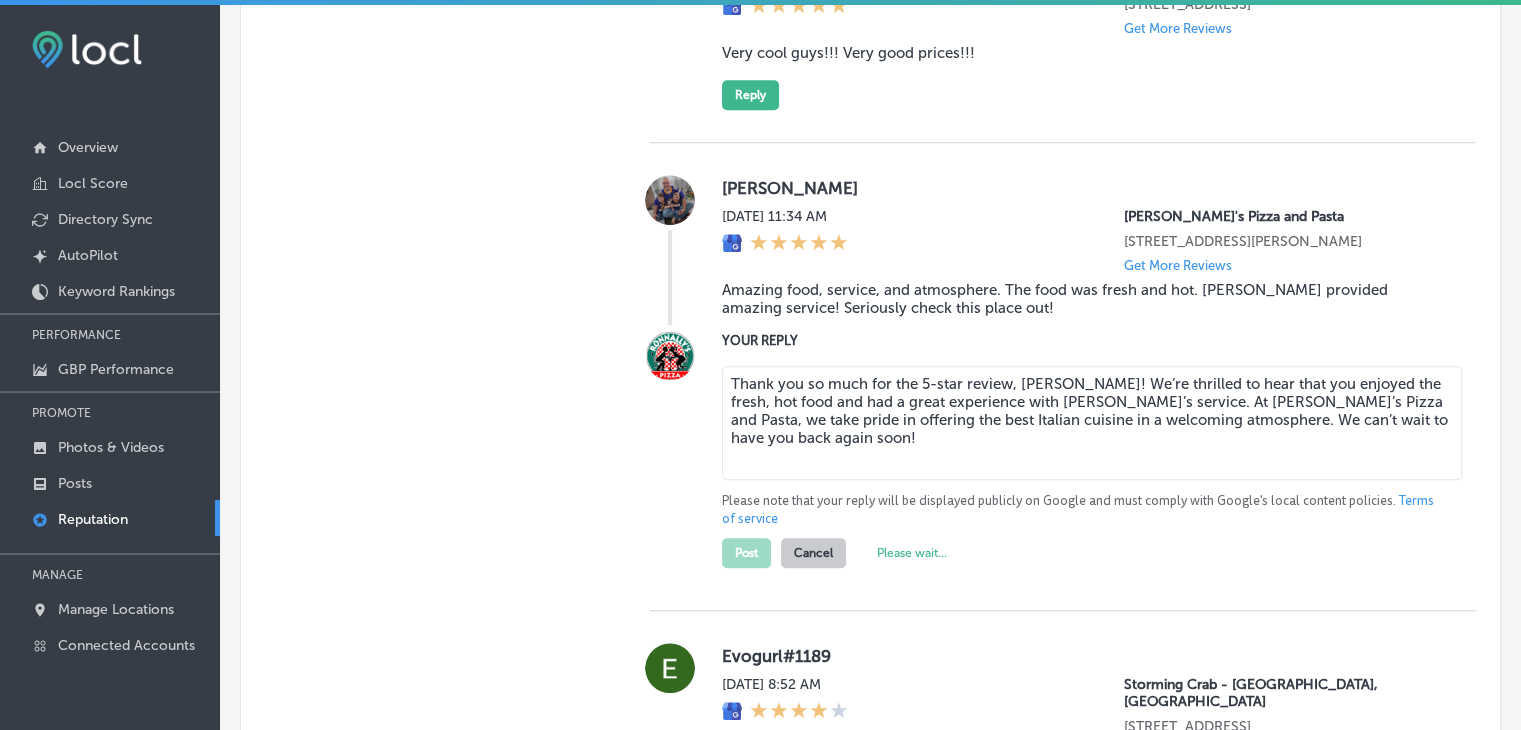 type on "x" 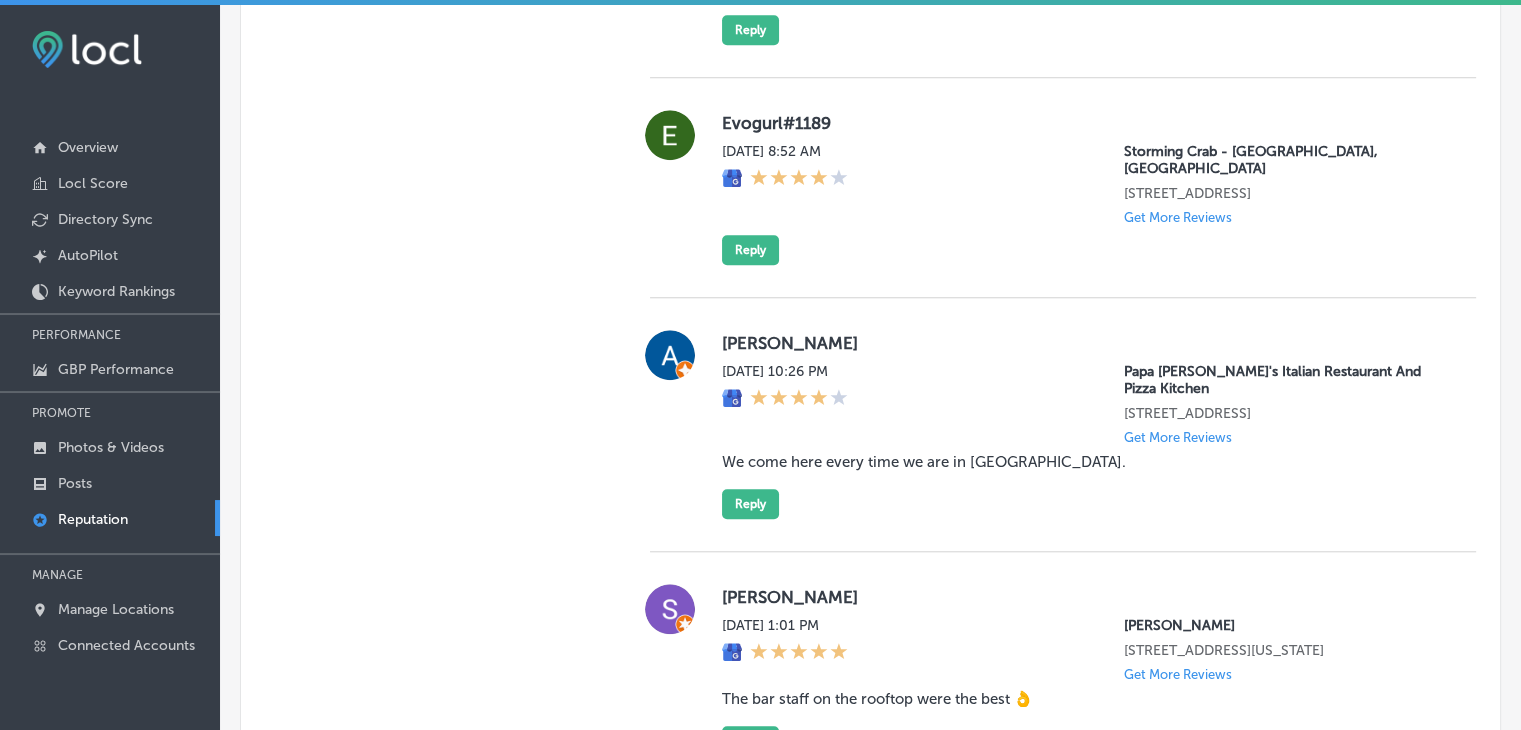 scroll, scrollTop: 1759, scrollLeft: 0, axis: vertical 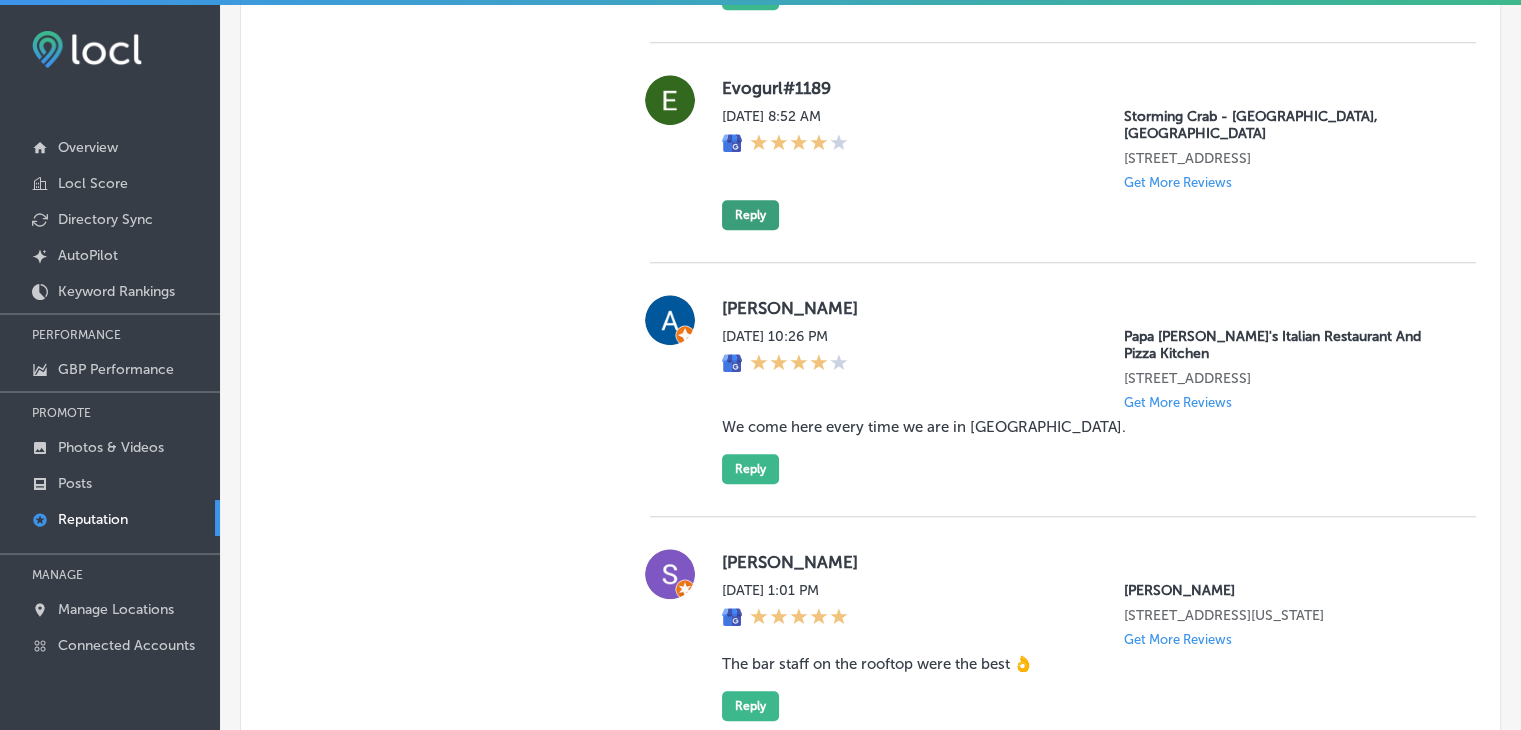 click on "Reply" at bounding box center [750, 215] 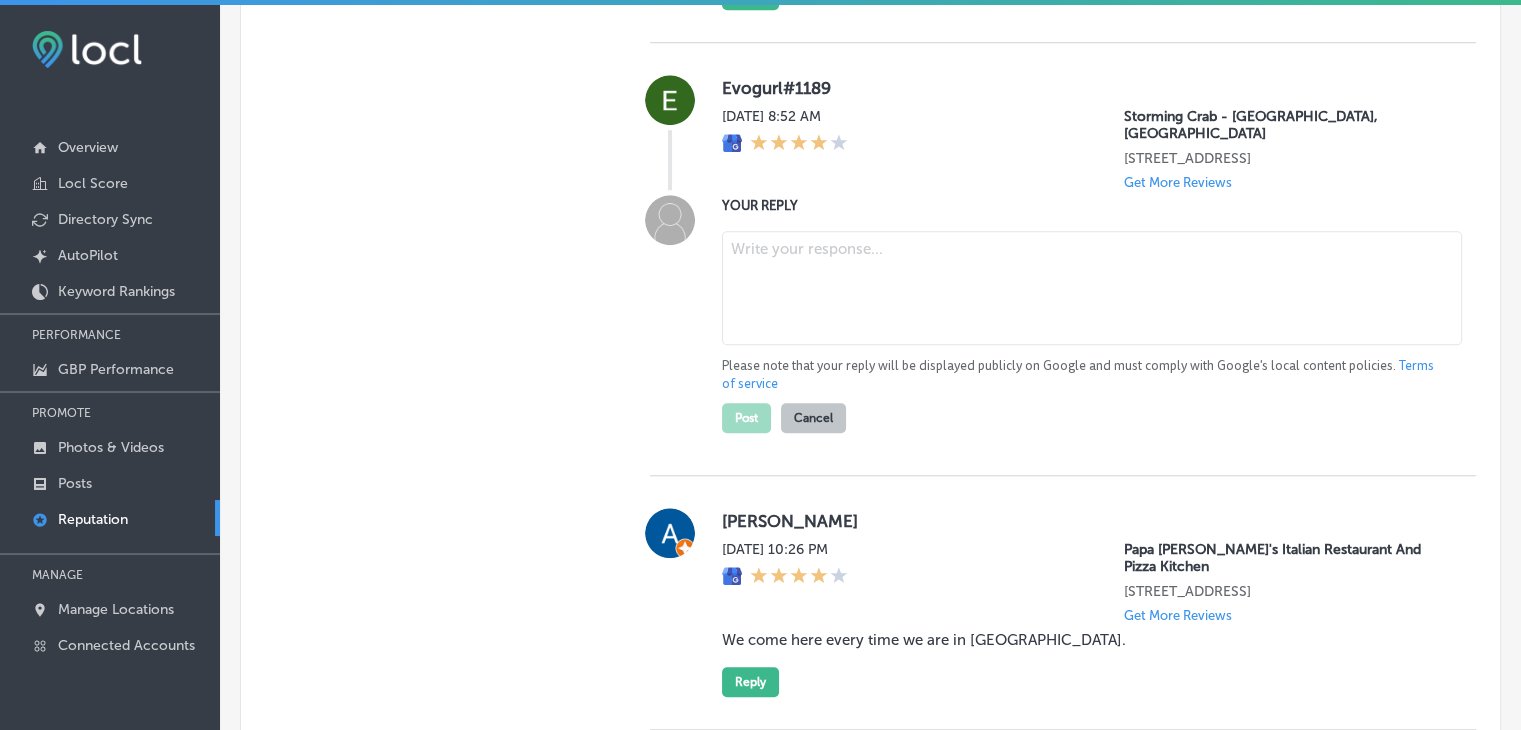 click at bounding box center (1092, 288) 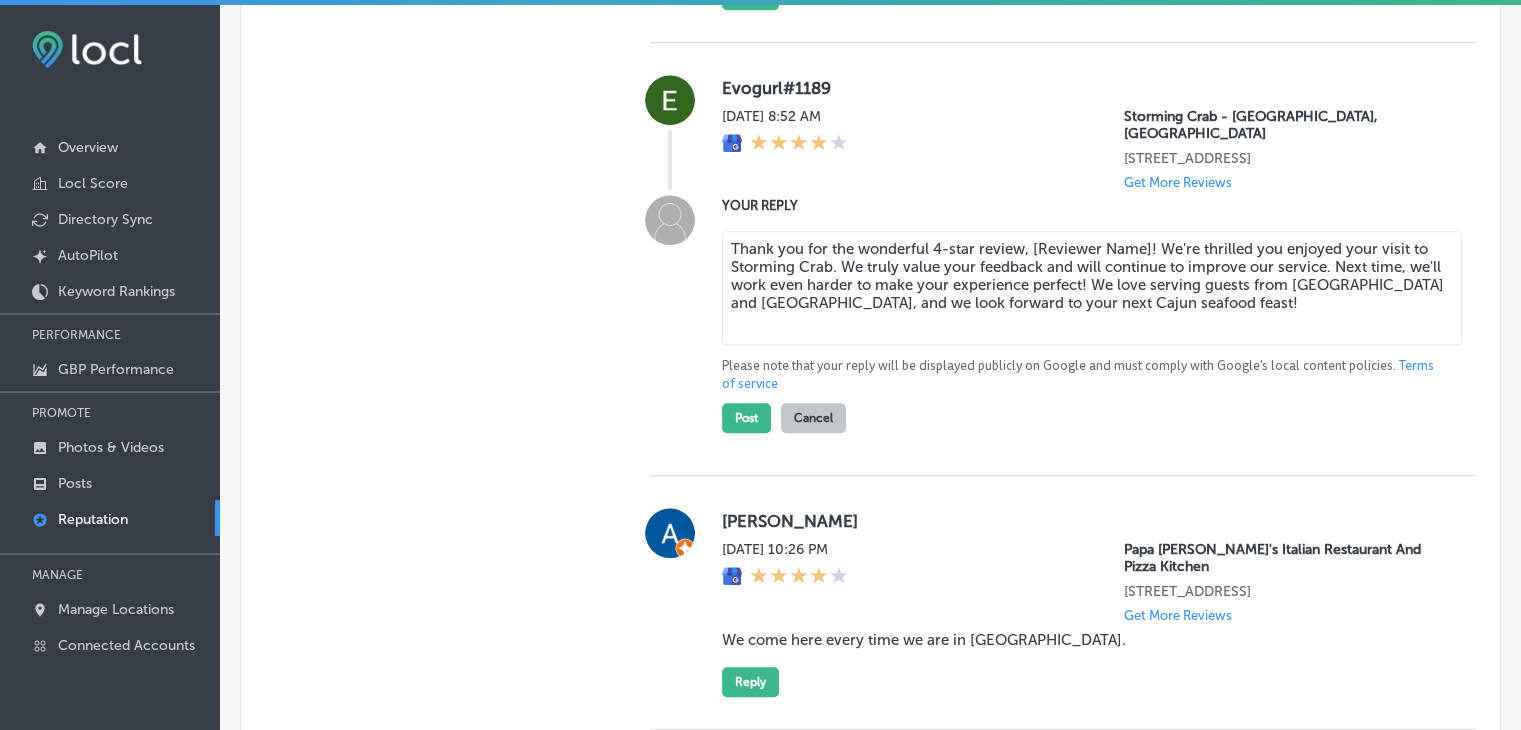 drag, startPoint x: 1025, startPoint y: 226, endPoint x: 1144, endPoint y: 229, distance: 119.03781 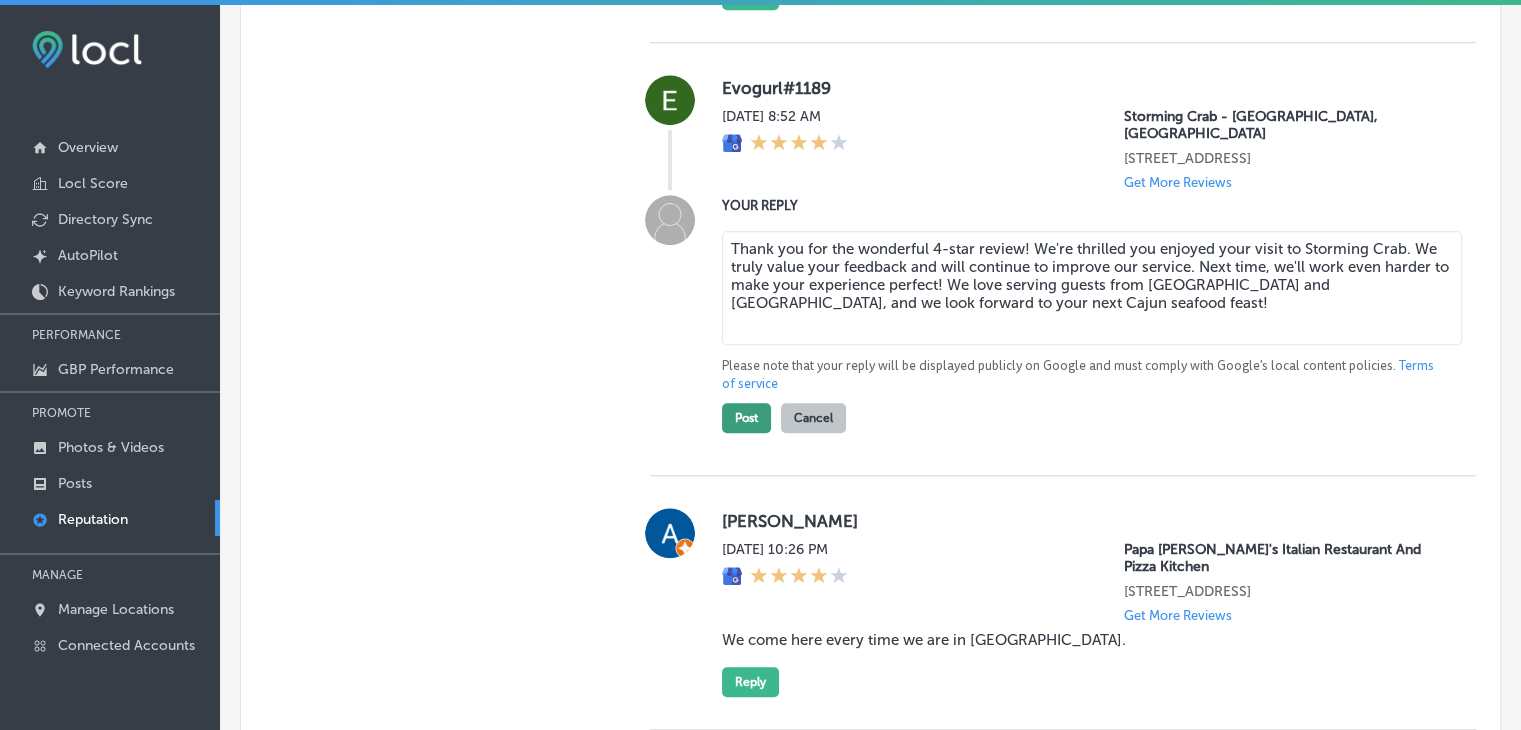type on "Thank you for the wonderful 4-star review! We're thrilled you enjoyed your visit to Storming Crab. We truly value your feedback and will continue to improve our service. Next time, we'll work even harder to make your experience perfect! We love serving guests from [GEOGRAPHIC_DATA] and [GEOGRAPHIC_DATA], and we look forward to your next Cajun seafood feast!" 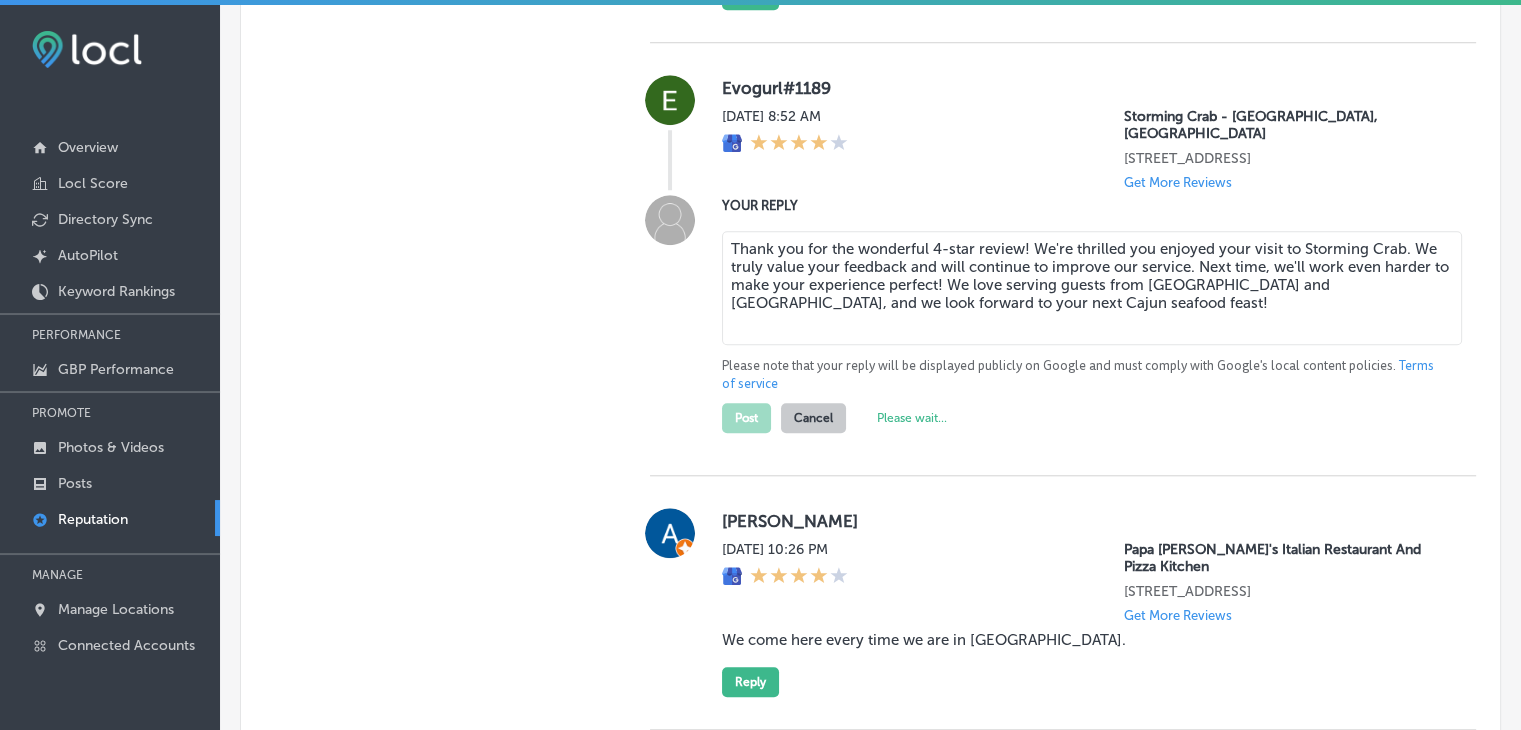 type on "x" 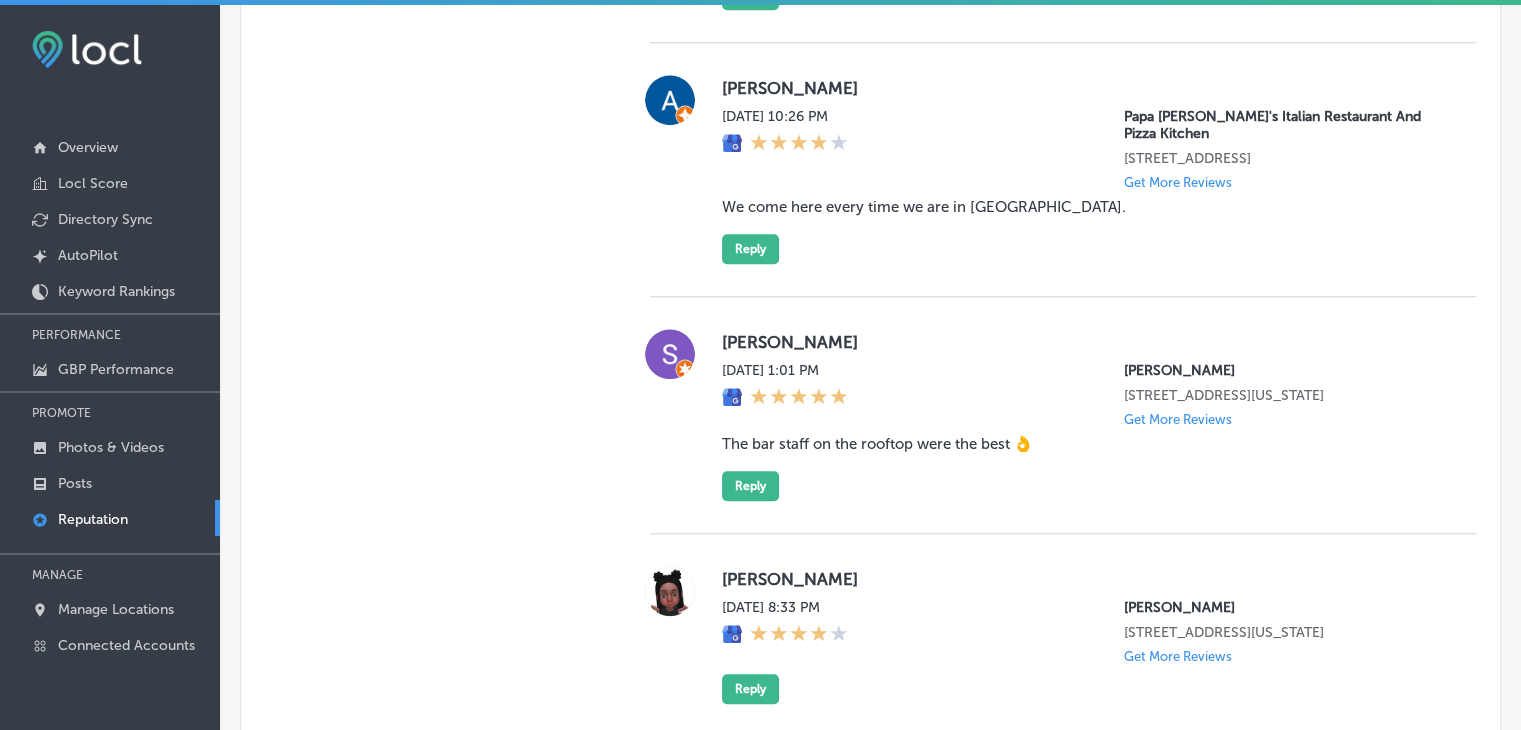 click on "We come here every time we are in [GEOGRAPHIC_DATA]." at bounding box center [1083, 207] 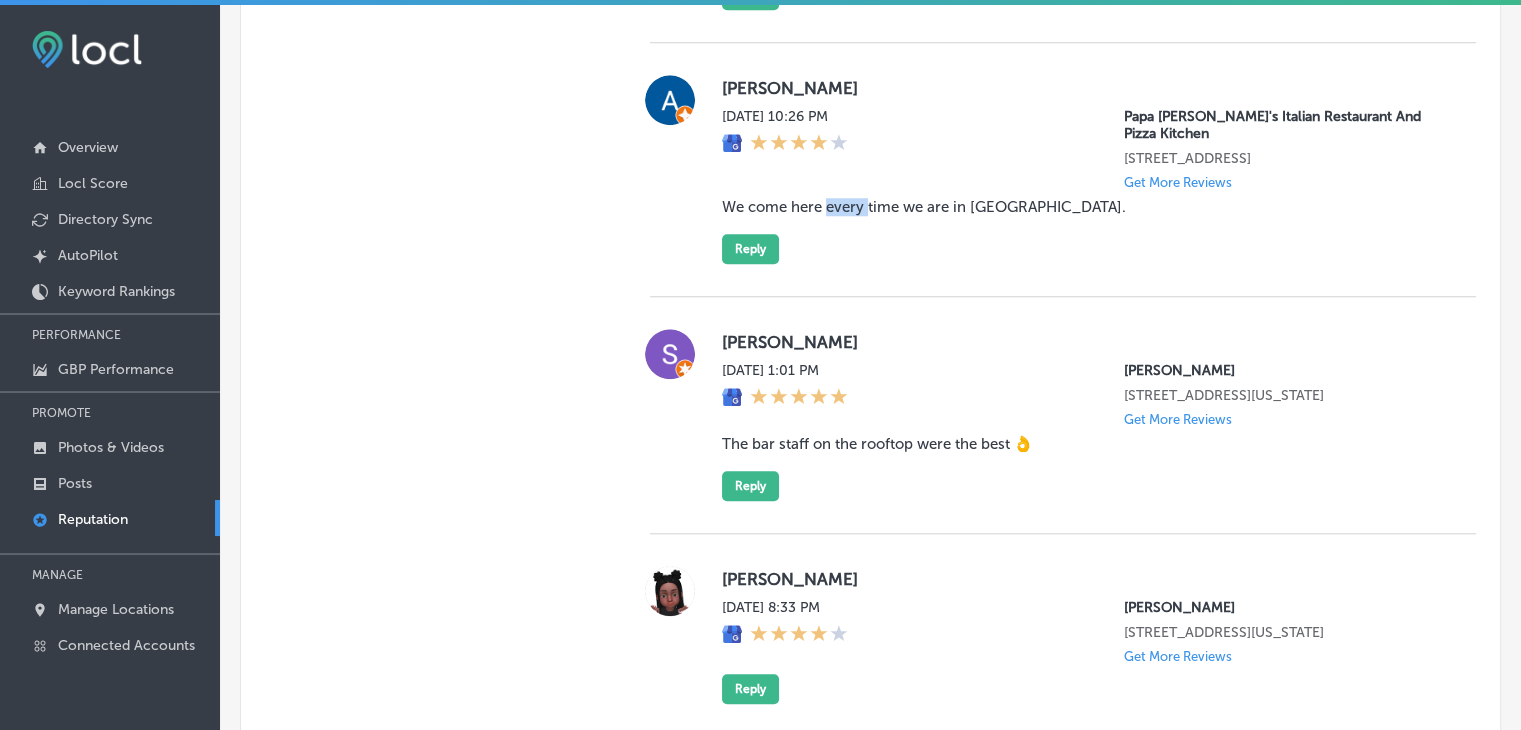 click on "We come here every time we are in [GEOGRAPHIC_DATA]." at bounding box center (1083, 207) 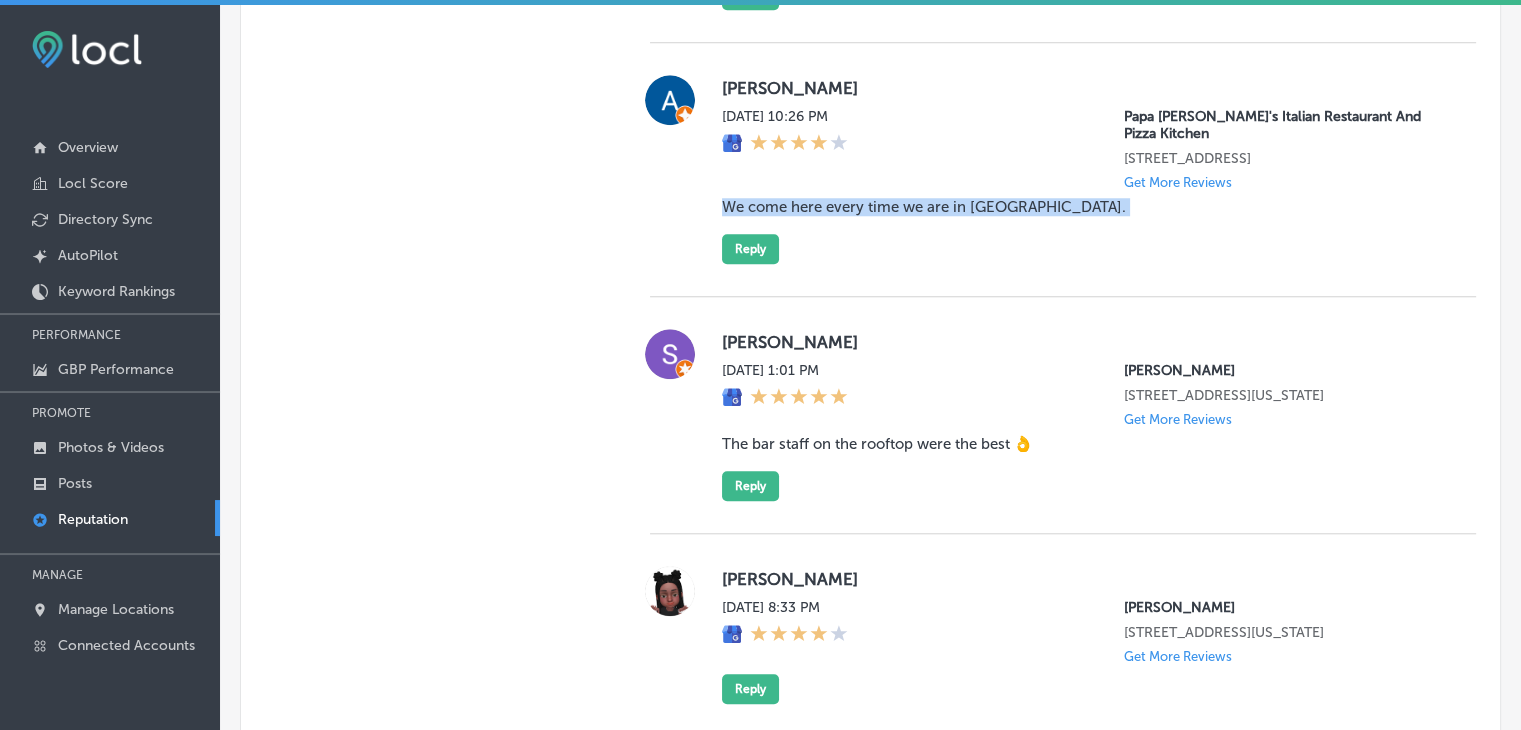 click on "We come here every time we are in [GEOGRAPHIC_DATA]." at bounding box center (1083, 207) 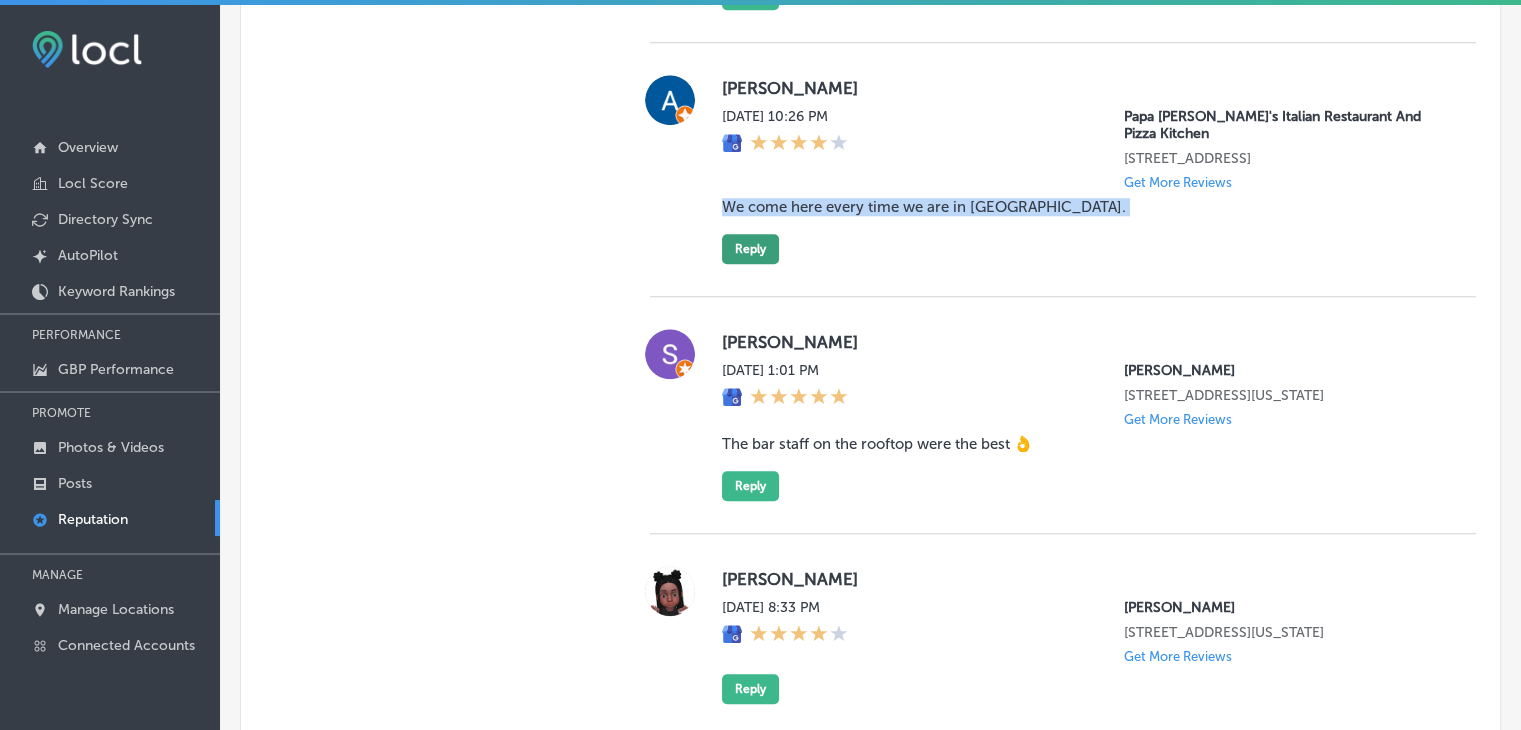 click on "Reply" at bounding box center [750, 249] 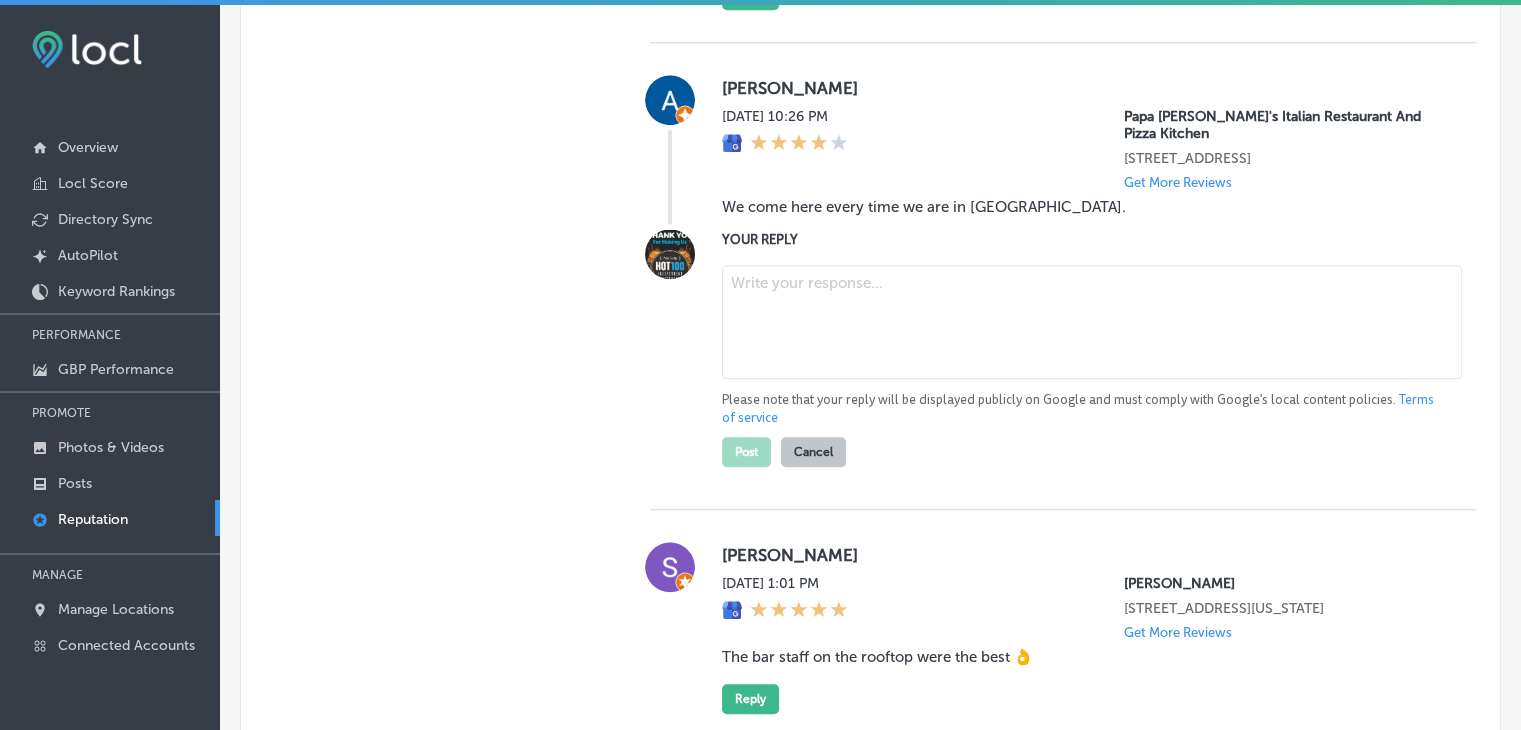 click at bounding box center [1092, 322] 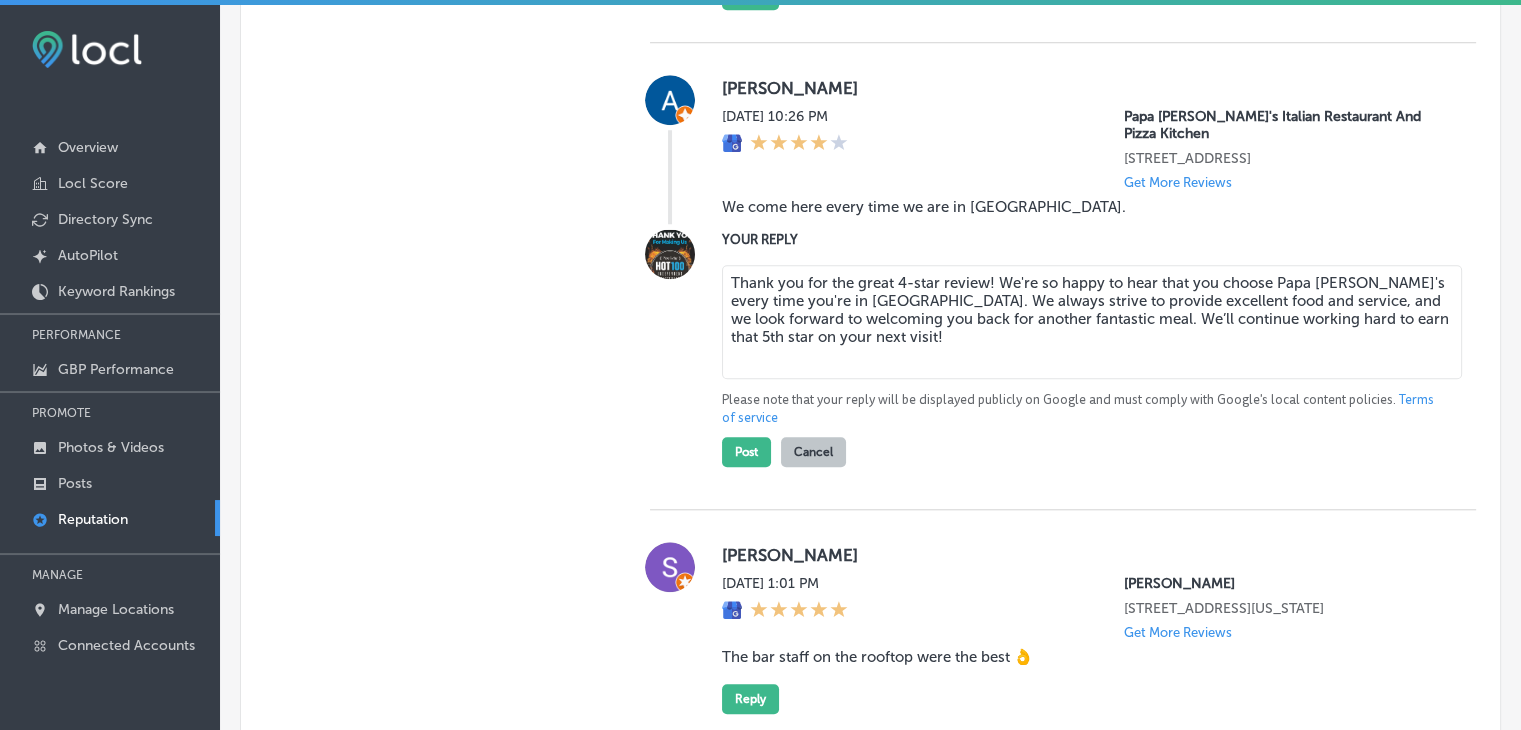 click on "Thank you for the great 4-star review! We're so happy to hear that you choose Papa [PERSON_NAME]'s every time you're in [GEOGRAPHIC_DATA]. We always strive to provide excellent food and service, and we look forward to welcoming you back for another fantastic meal. We’ll continue working hard to earn that 5th star on your next visit!" at bounding box center [1092, 322] 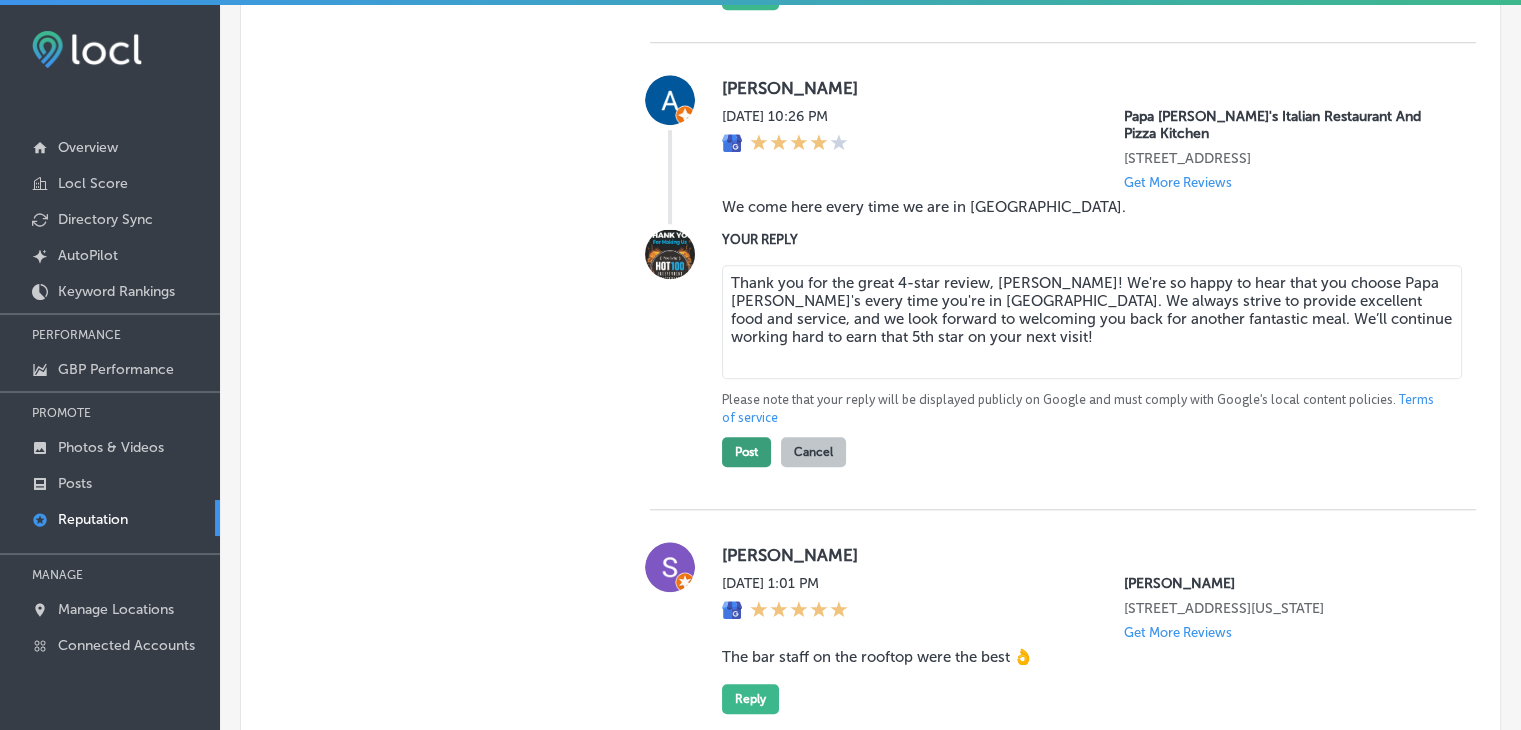 type on "Thank you for the great 4-star review, [PERSON_NAME]! We're so happy to hear that you choose Papa [PERSON_NAME]'s every time you're in [GEOGRAPHIC_DATA]. We always strive to provide excellent food and service, and we look forward to welcoming you back for another fantastic meal. We’ll continue working hard to earn that 5th star on your next visit!" 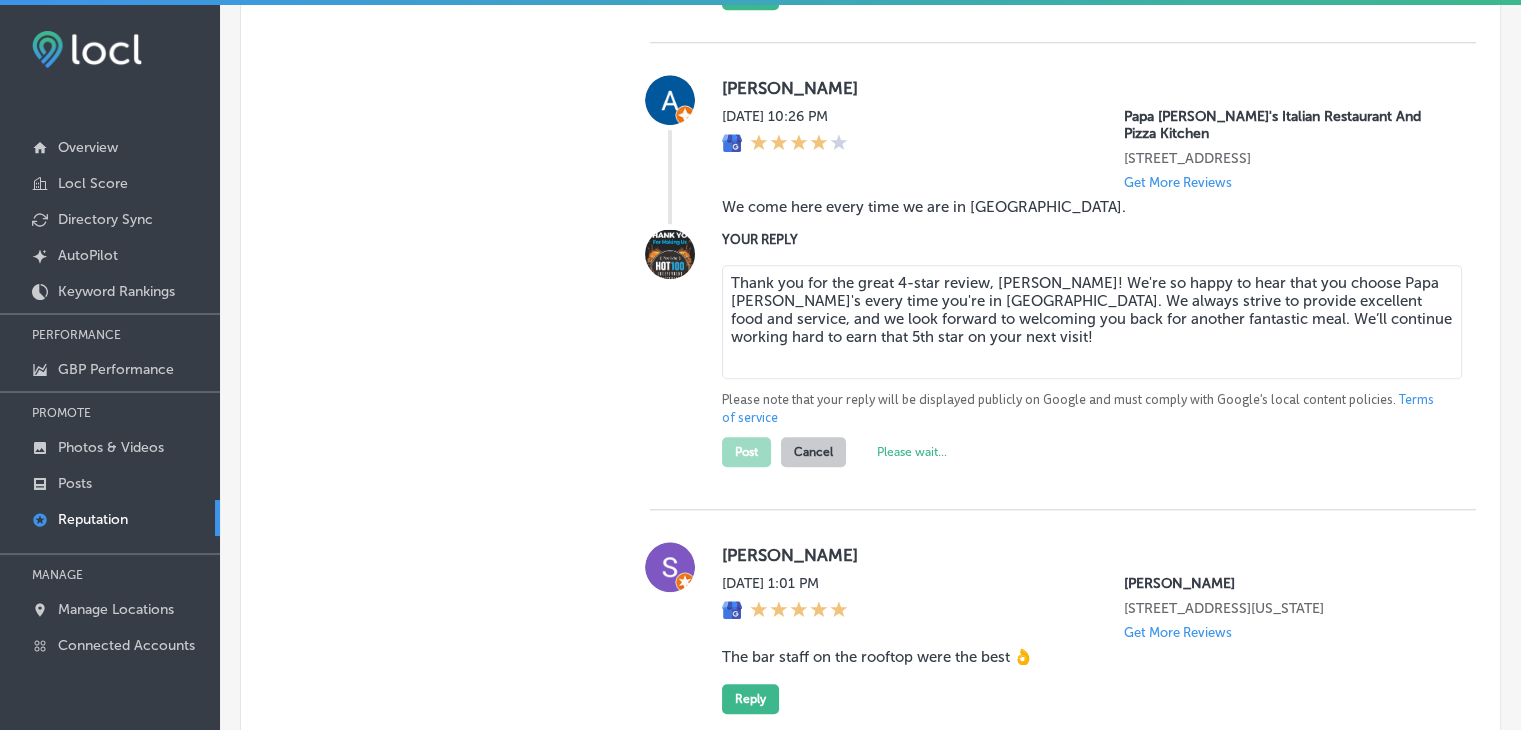 type on "x" 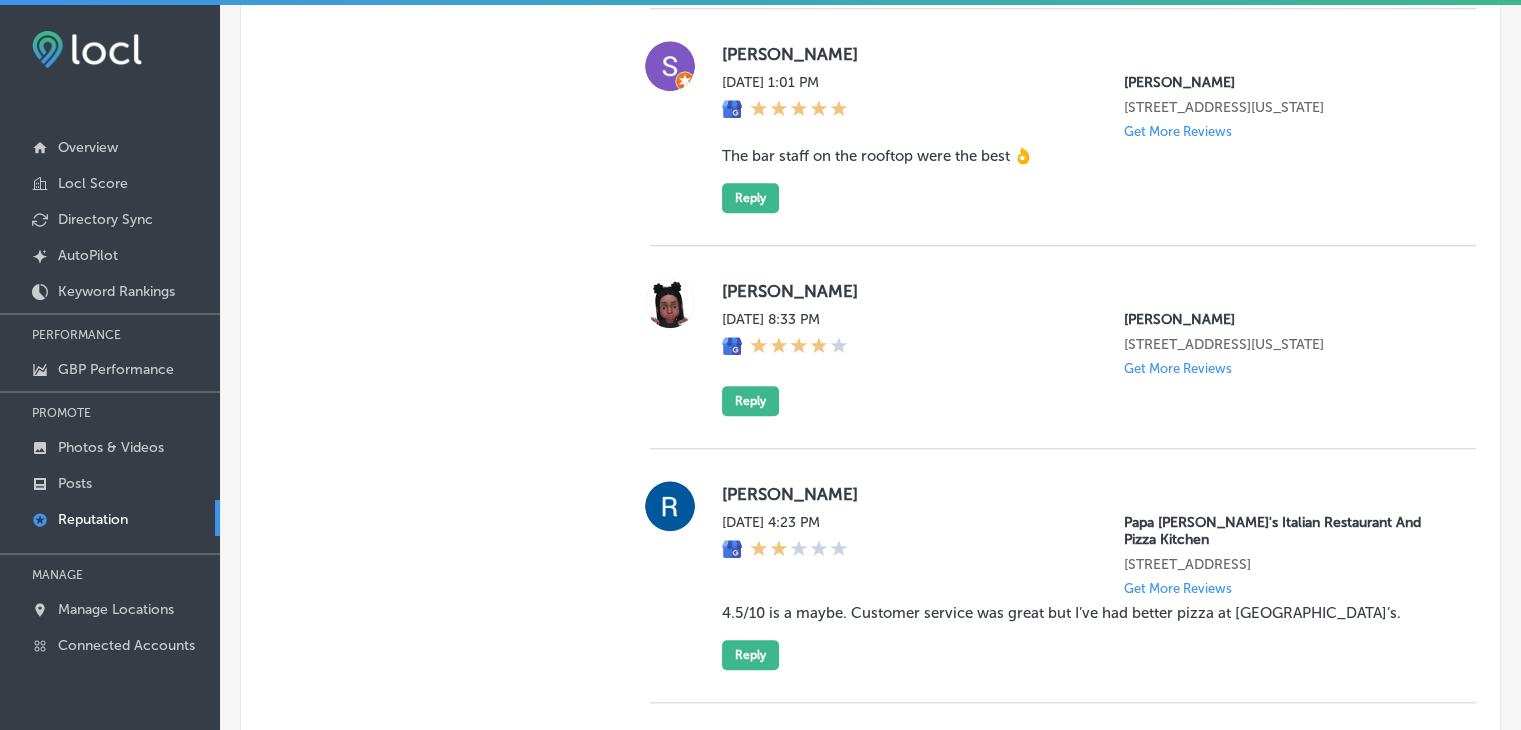 scroll, scrollTop: 1759, scrollLeft: 0, axis: vertical 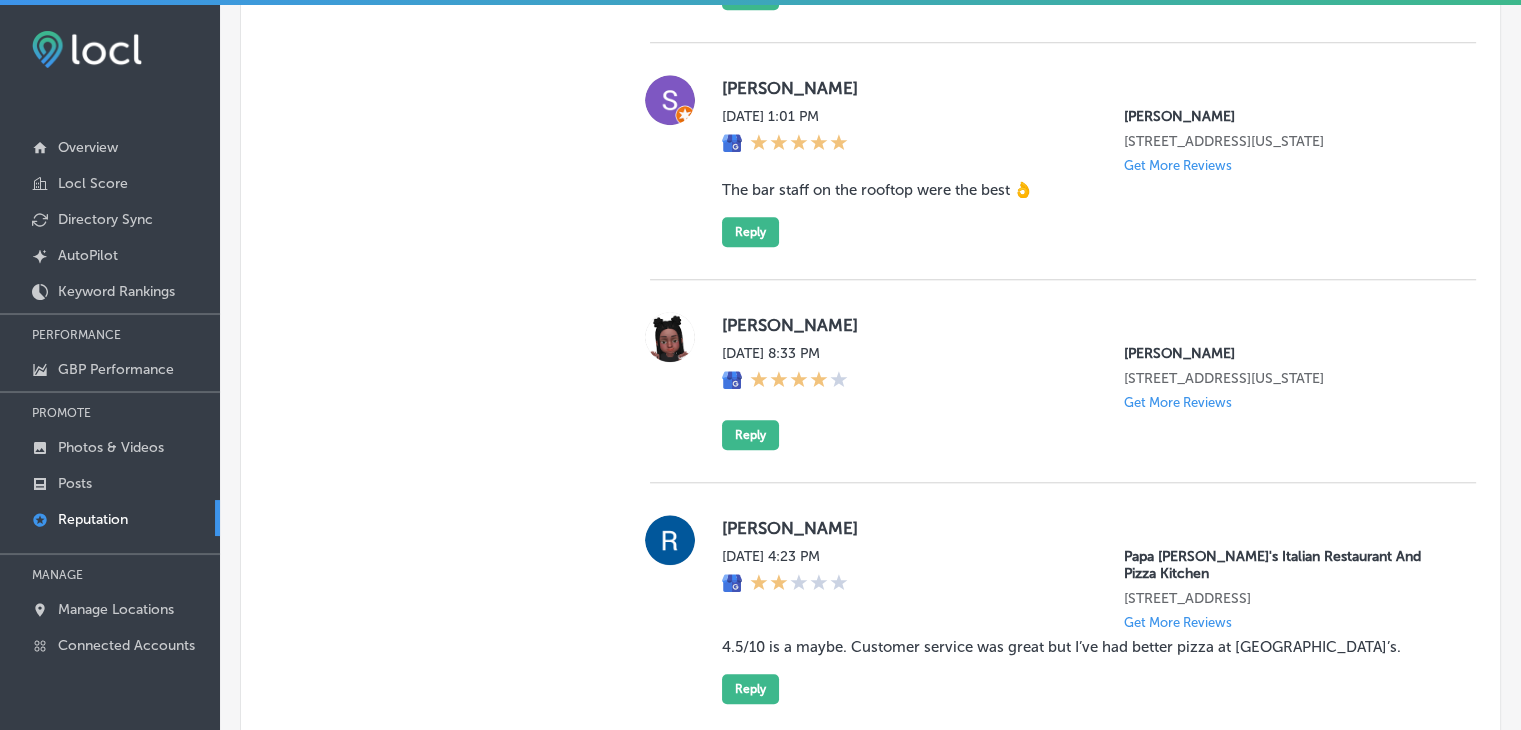 click on "The bar staff on the rooftop were the best  👌" at bounding box center (1083, 190) 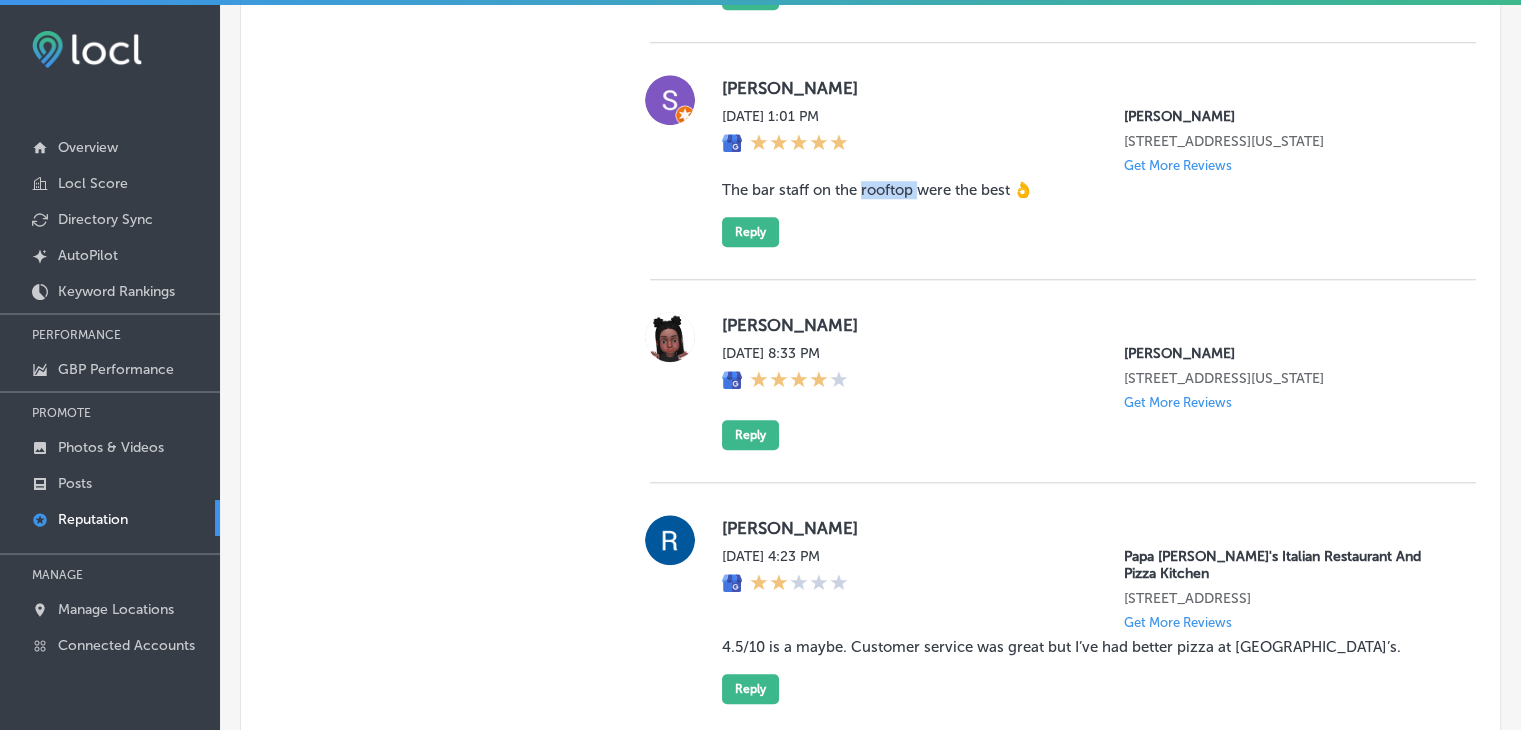 click on "The bar staff on the rooftop were the best  👌" at bounding box center (1083, 190) 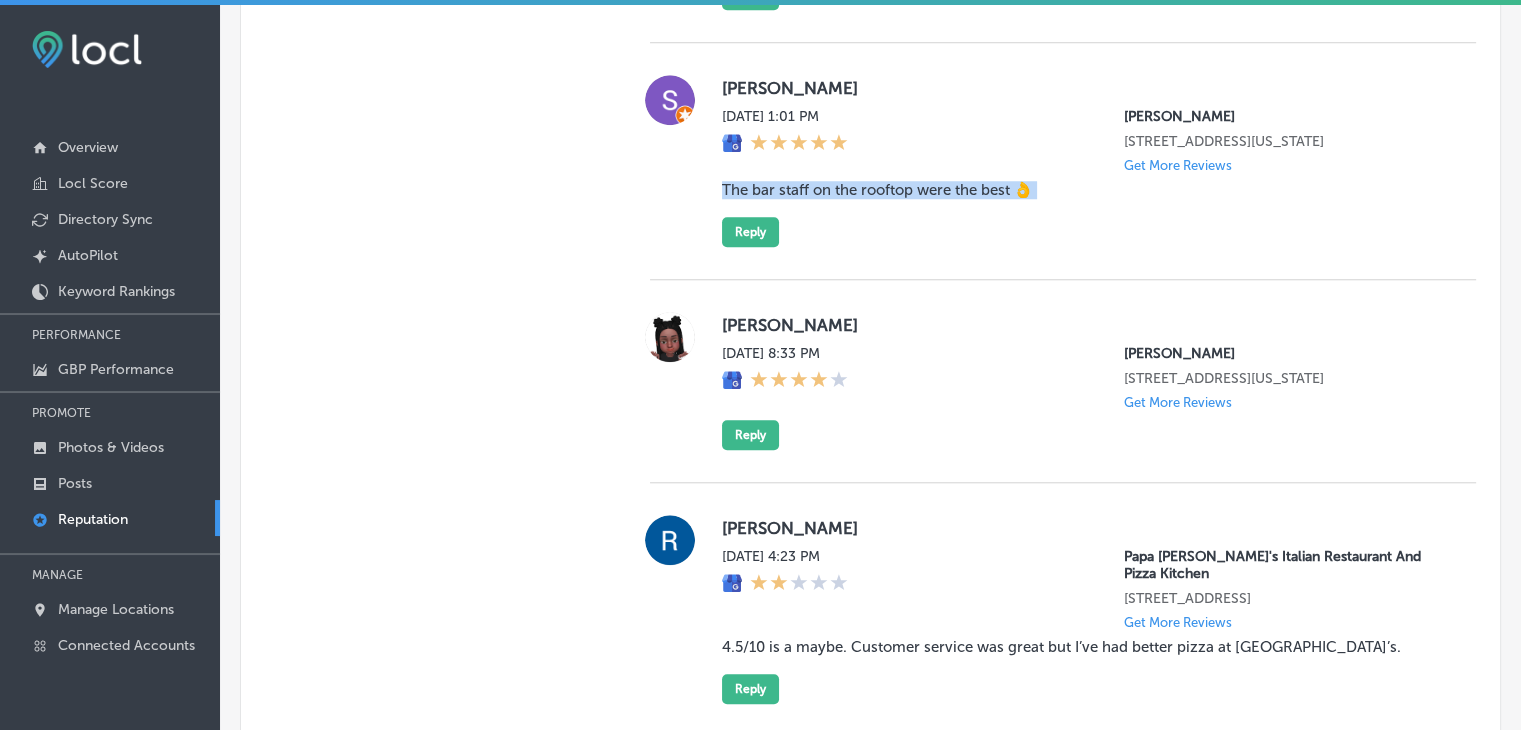 click on "The bar staff on the rooftop were the best  👌" at bounding box center [1083, 190] 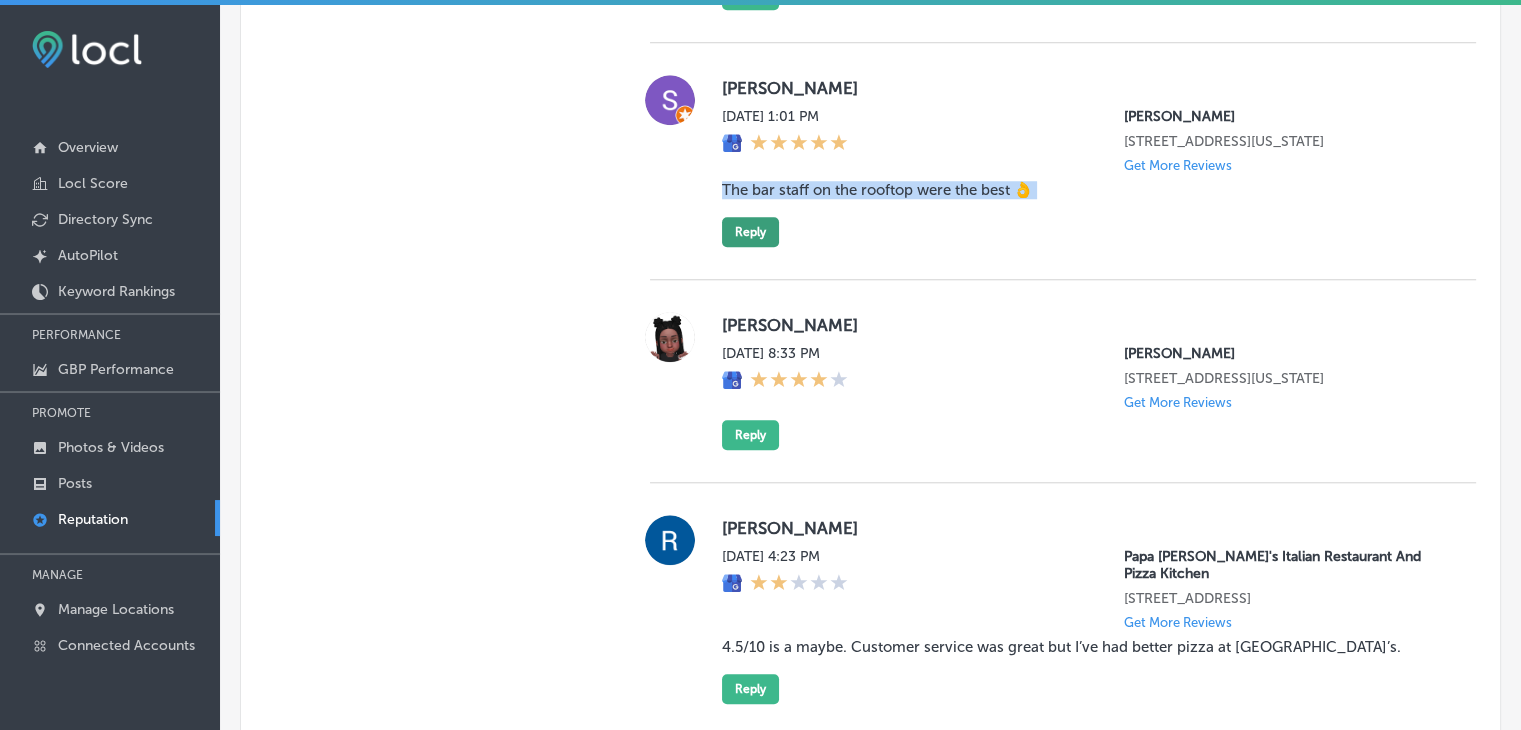 click on "Reply" at bounding box center (750, 232) 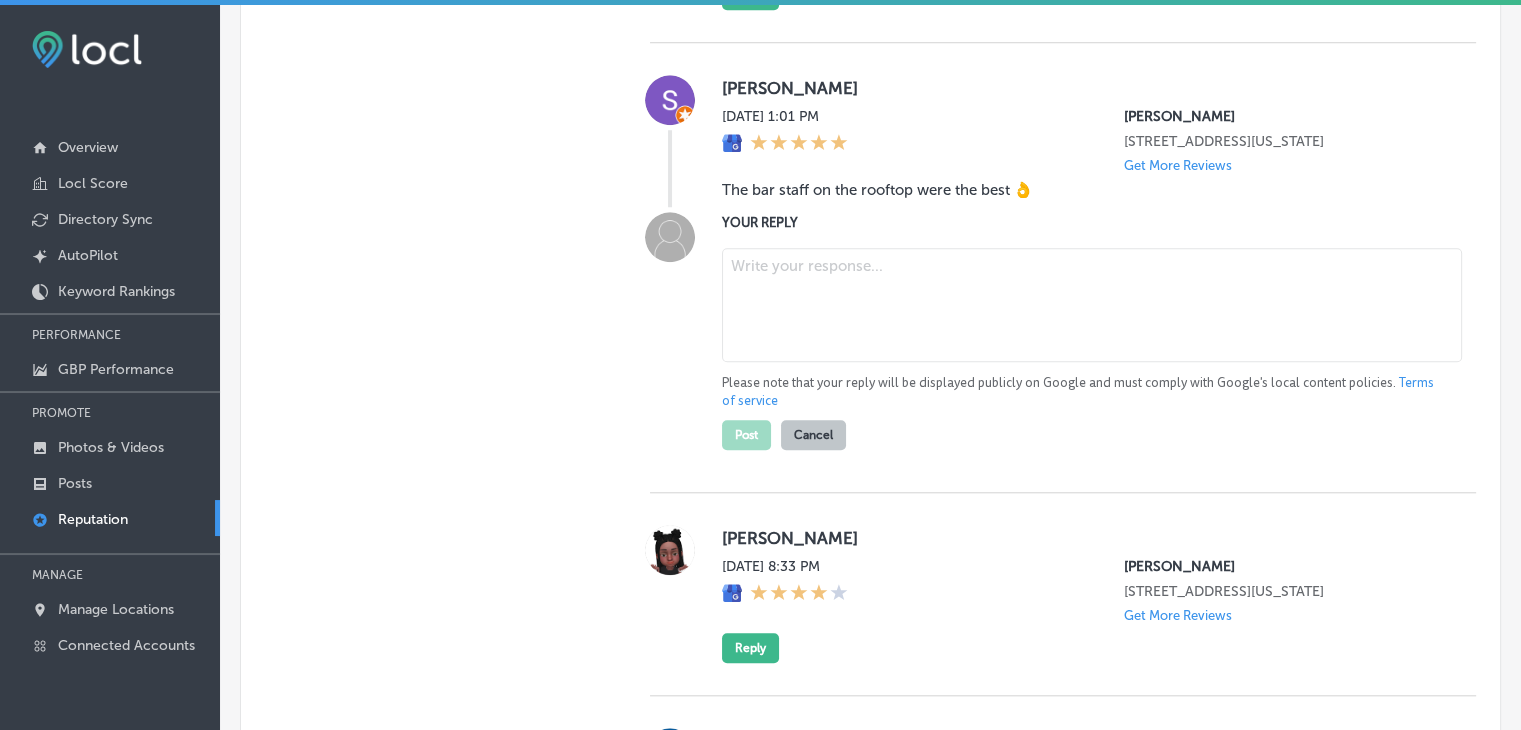 click at bounding box center [1092, 305] 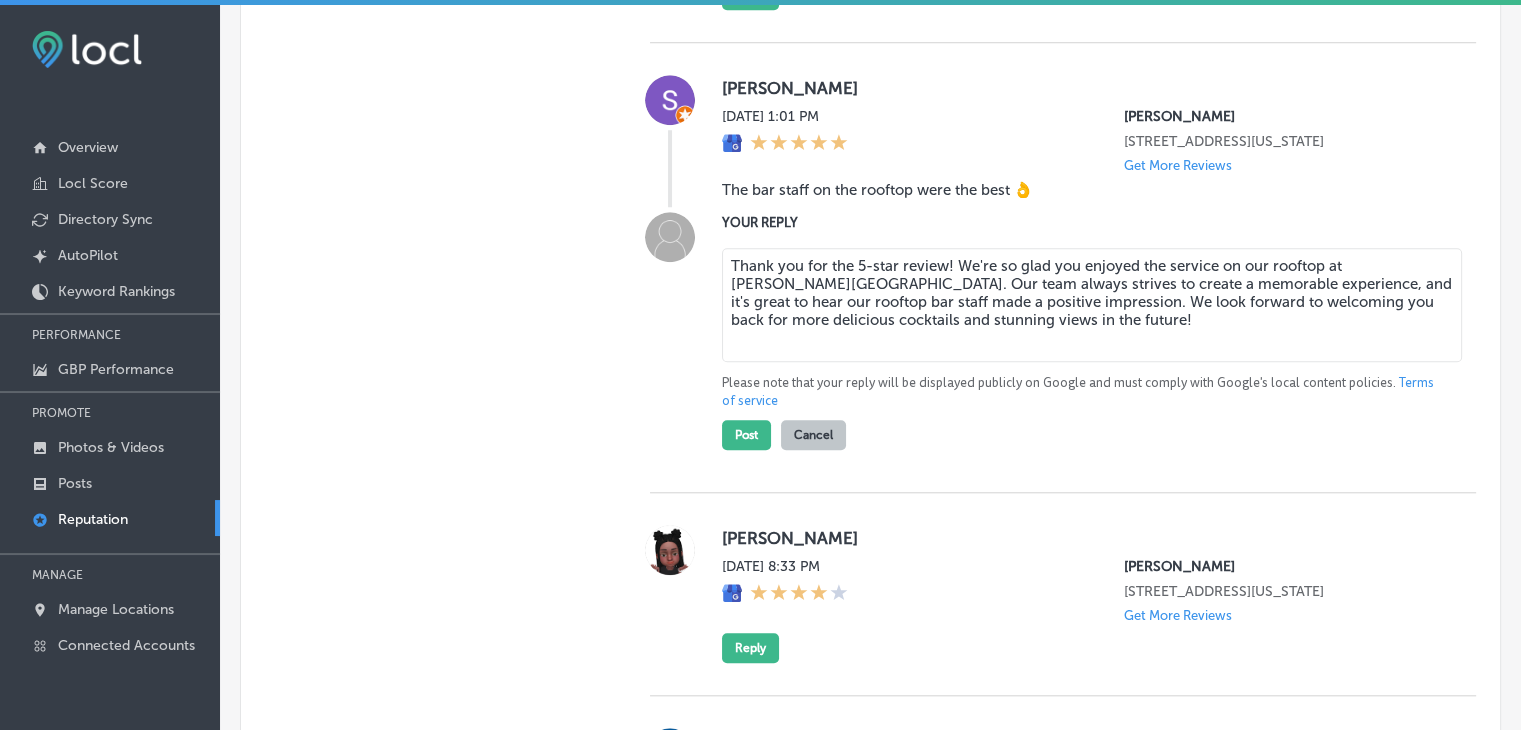 click on "Thank you for the 5-star review! We're so glad you enjoyed the service on our rooftop at [PERSON_NAME][GEOGRAPHIC_DATA]. Our team always strives to create a memorable experience, and it's great to hear our rooftop bar staff made a positive impression. We look forward to welcoming you back for more delicious cocktails and stunning views in the future!" at bounding box center (1092, 305) 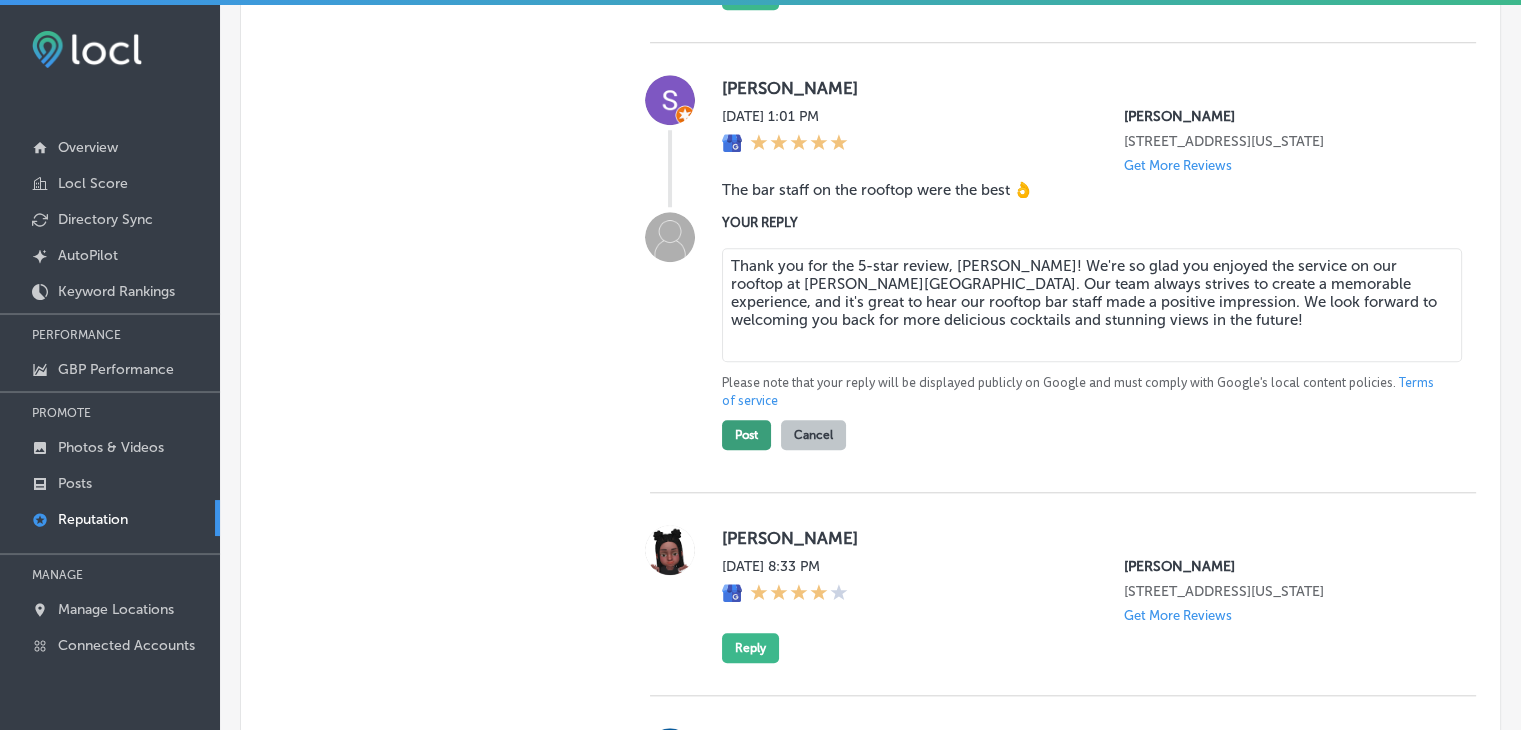 type on "Thank you for the 5-star review, [PERSON_NAME]! We're so glad you enjoyed the service on our rooftop at [PERSON_NAME][GEOGRAPHIC_DATA]. Our team always strives to create a memorable experience, and it's great to hear our rooftop bar staff made a positive impression. We look forward to welcoming you back for more delicious cocktails and stunning views in the future!" 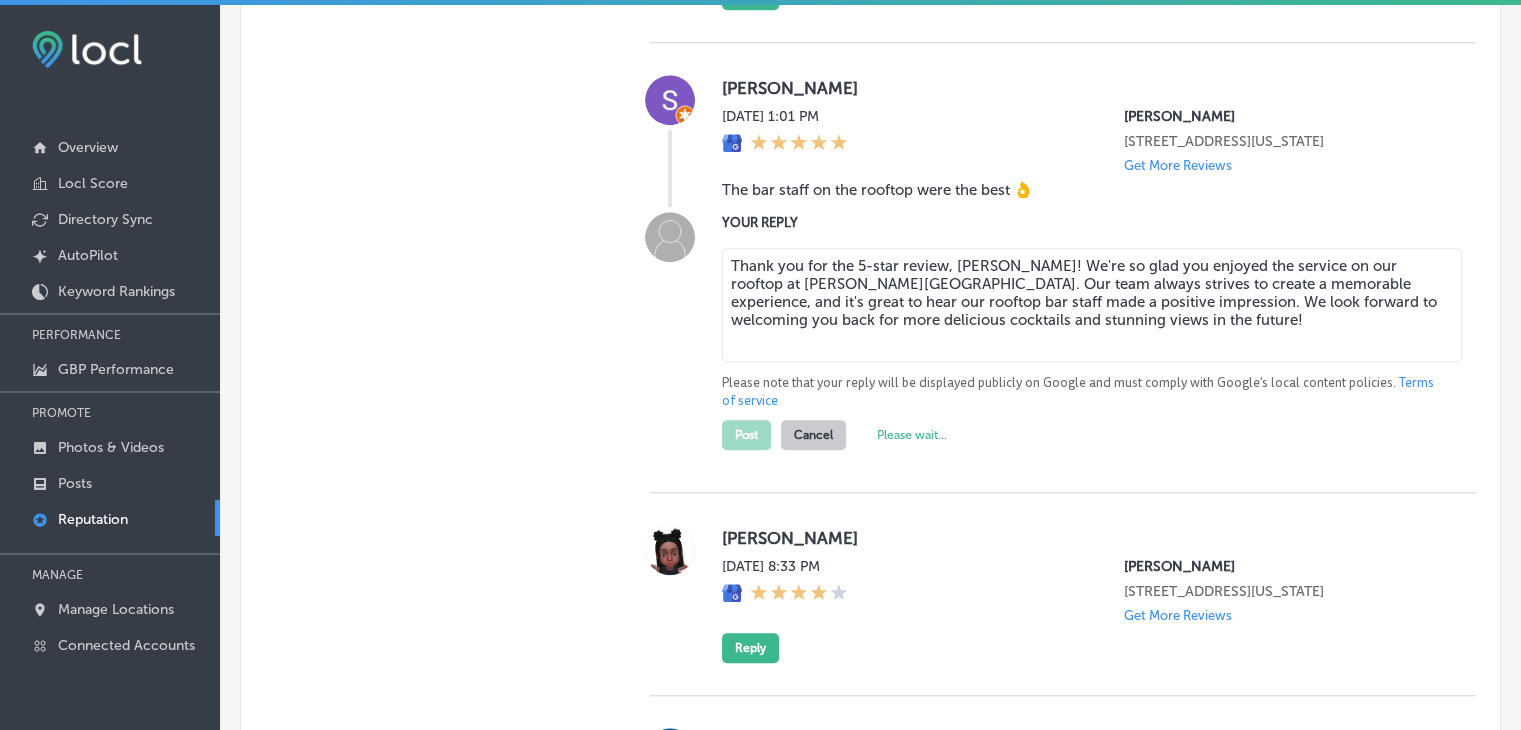 type on "x" 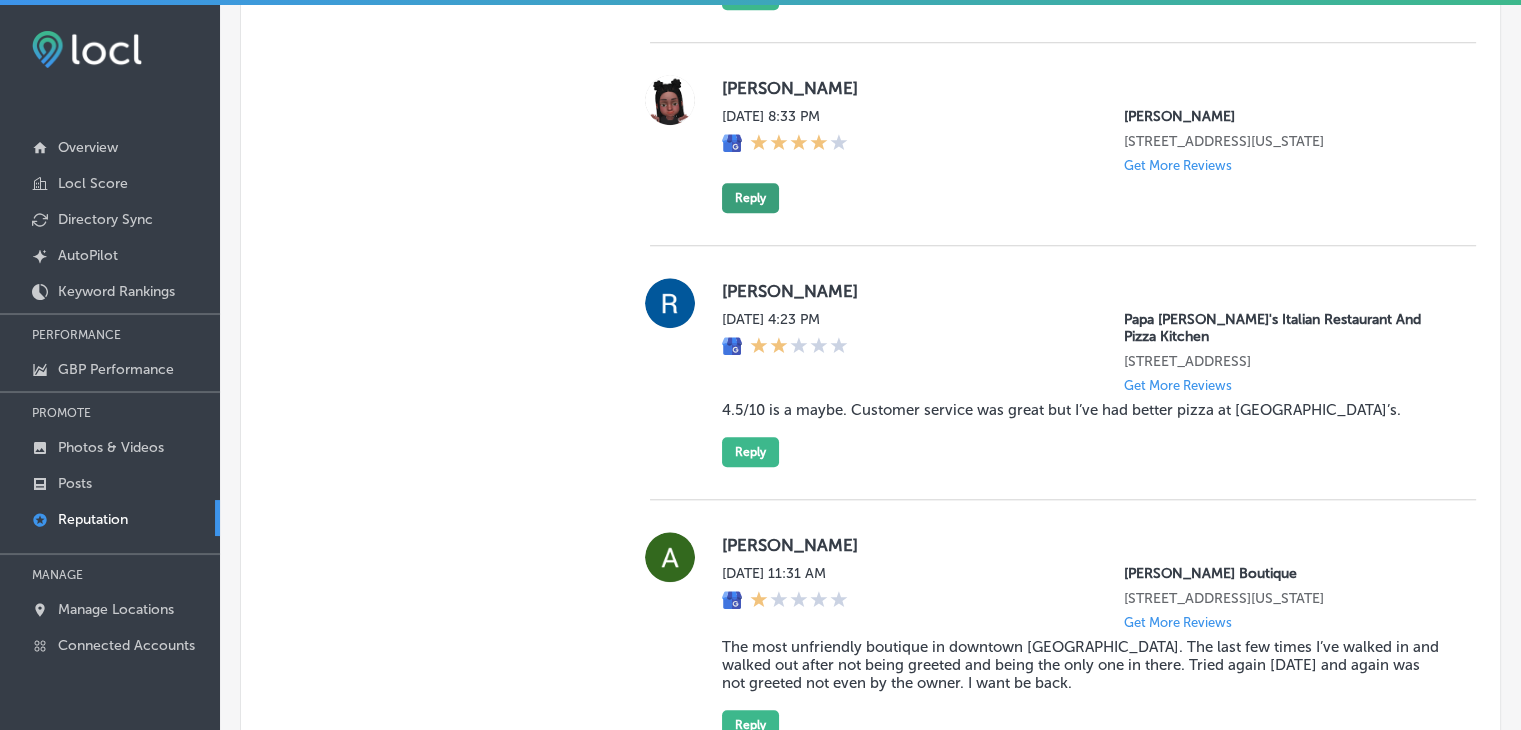 click on "Reply" at bounding box center [750, 198] 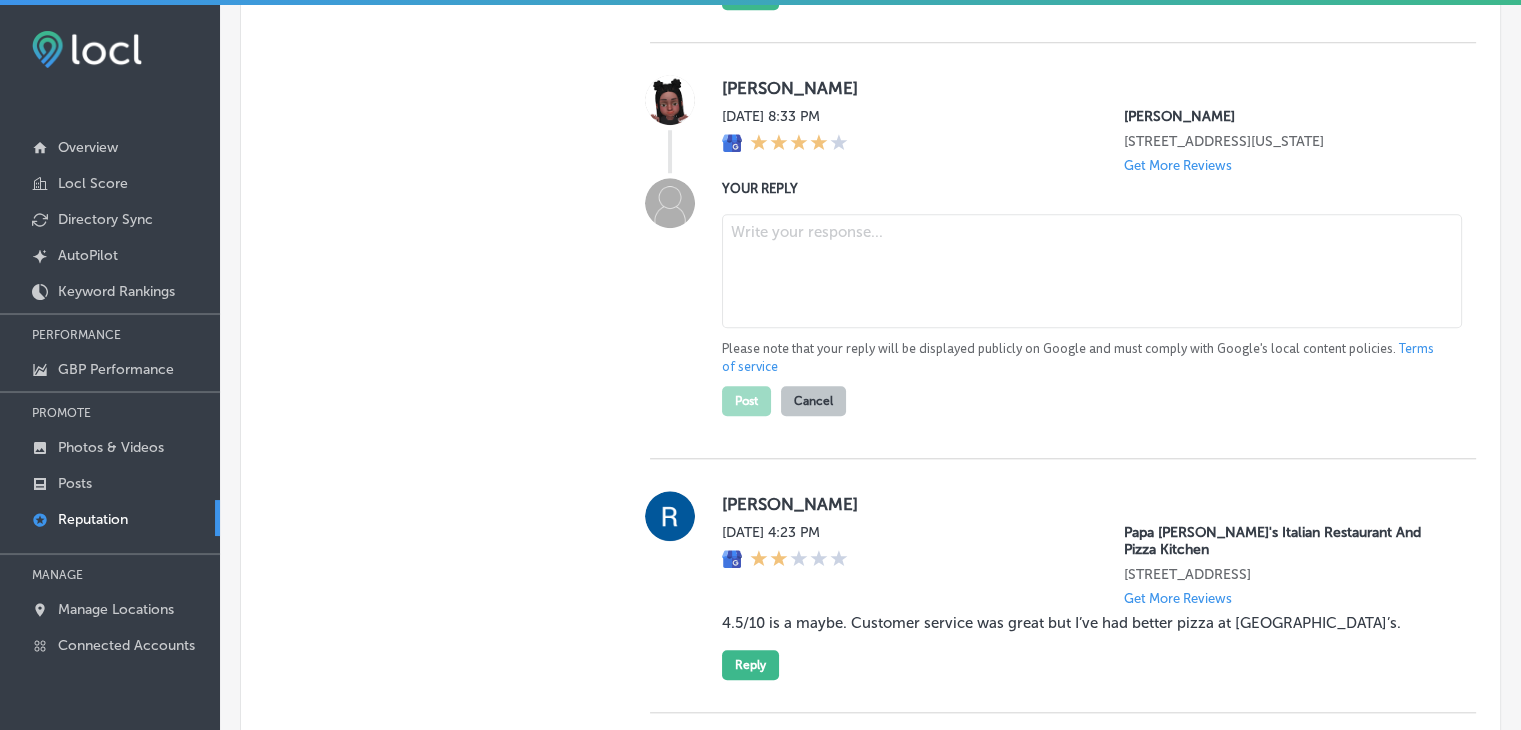 click at bounding box center (1092, 271) 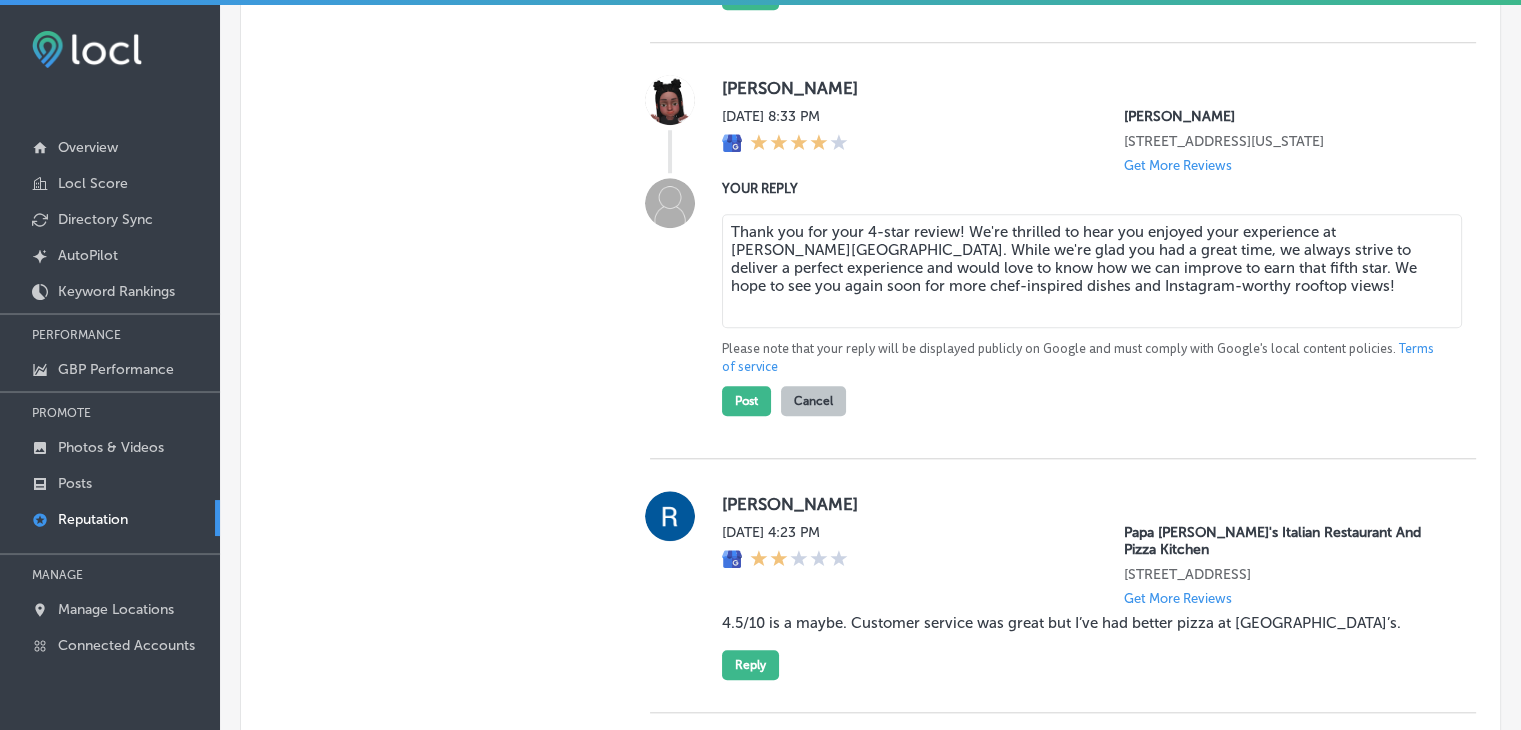 click on "Thank you for your 4-star review! We're thrilled to hear you enjoyed your experience at [PERSON_NAME][GEOGRAPHIC_DATA]. While we're glad you had a great time, we always strive to deliver a perfect experience and would love to know how we can improve to earn that fifth star. We hope to see you again soon for more chef-inspired dishes and Instagram-worthy rooftop views!" at bounding box center [1092, 271] 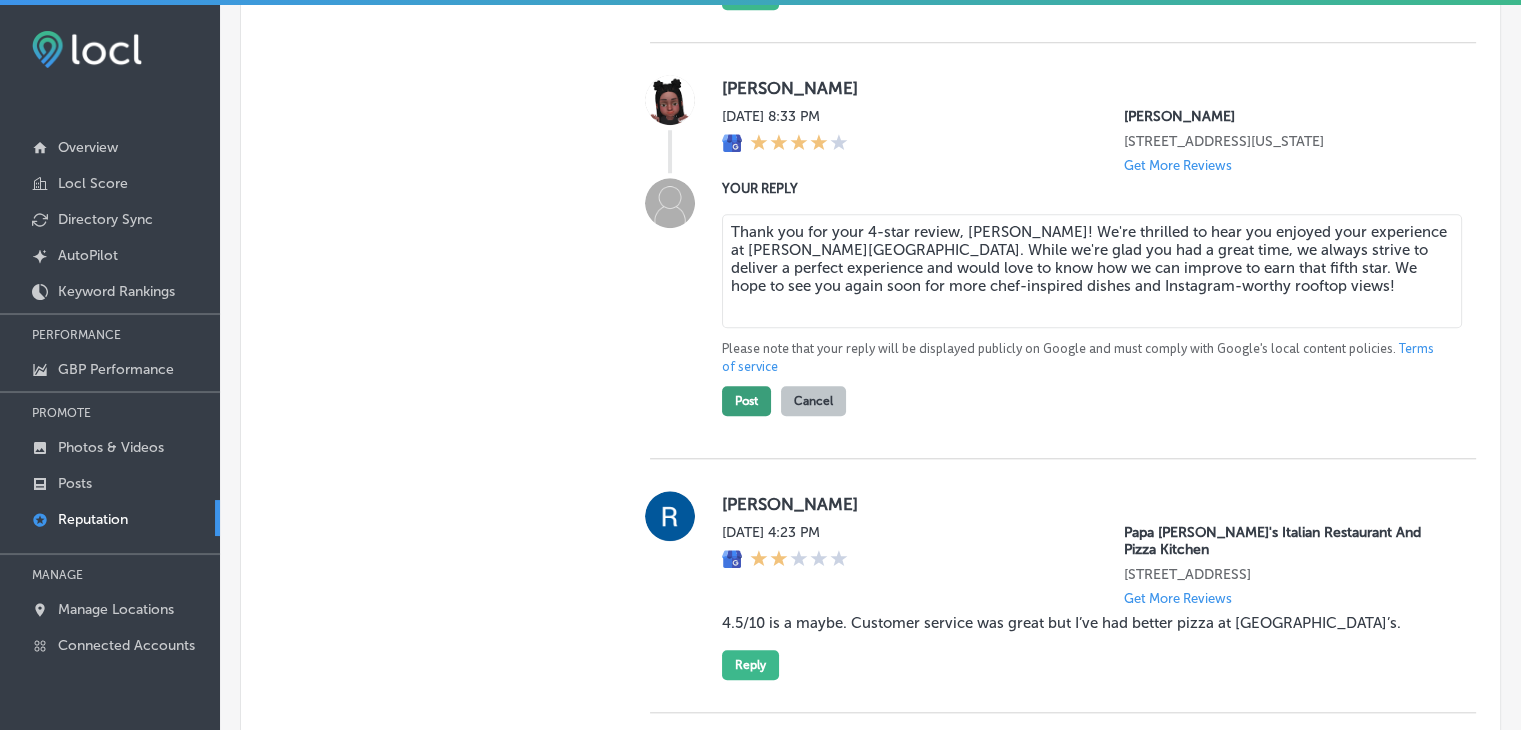 type on "Thank you for your 4-star review, [PERSON_NAME]! We're thrilled to hear you enjoyed your experience at [PERSON_NAME][GEOGRAPHIC_DATA]. While we're glad you had a great time, we always strive to deliver a perfect experience and would love to know how we can improve to earn that fifth star. We hope to see you again soon for more chef-inspired dishes and Instagram-worthy rooftop views!" 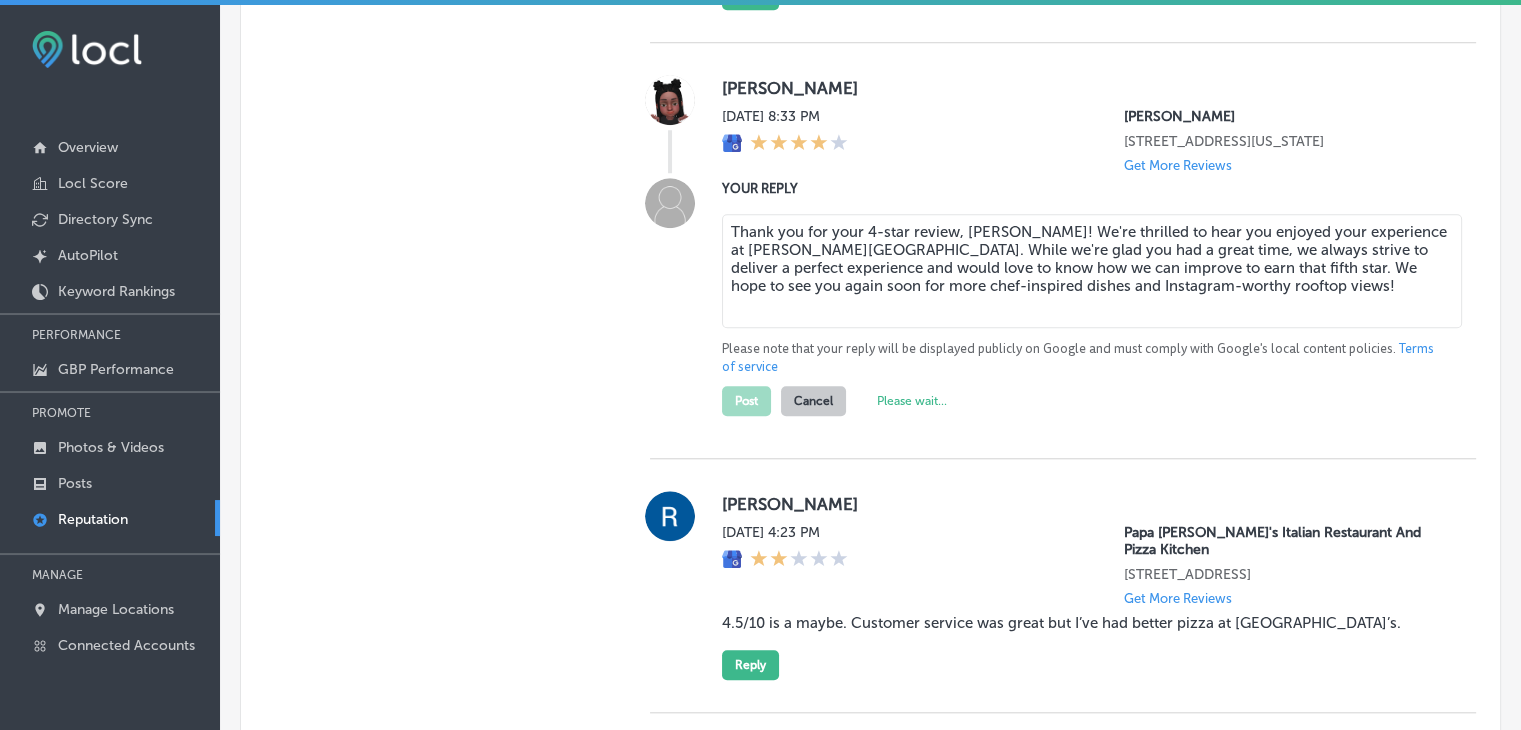 type on "x" 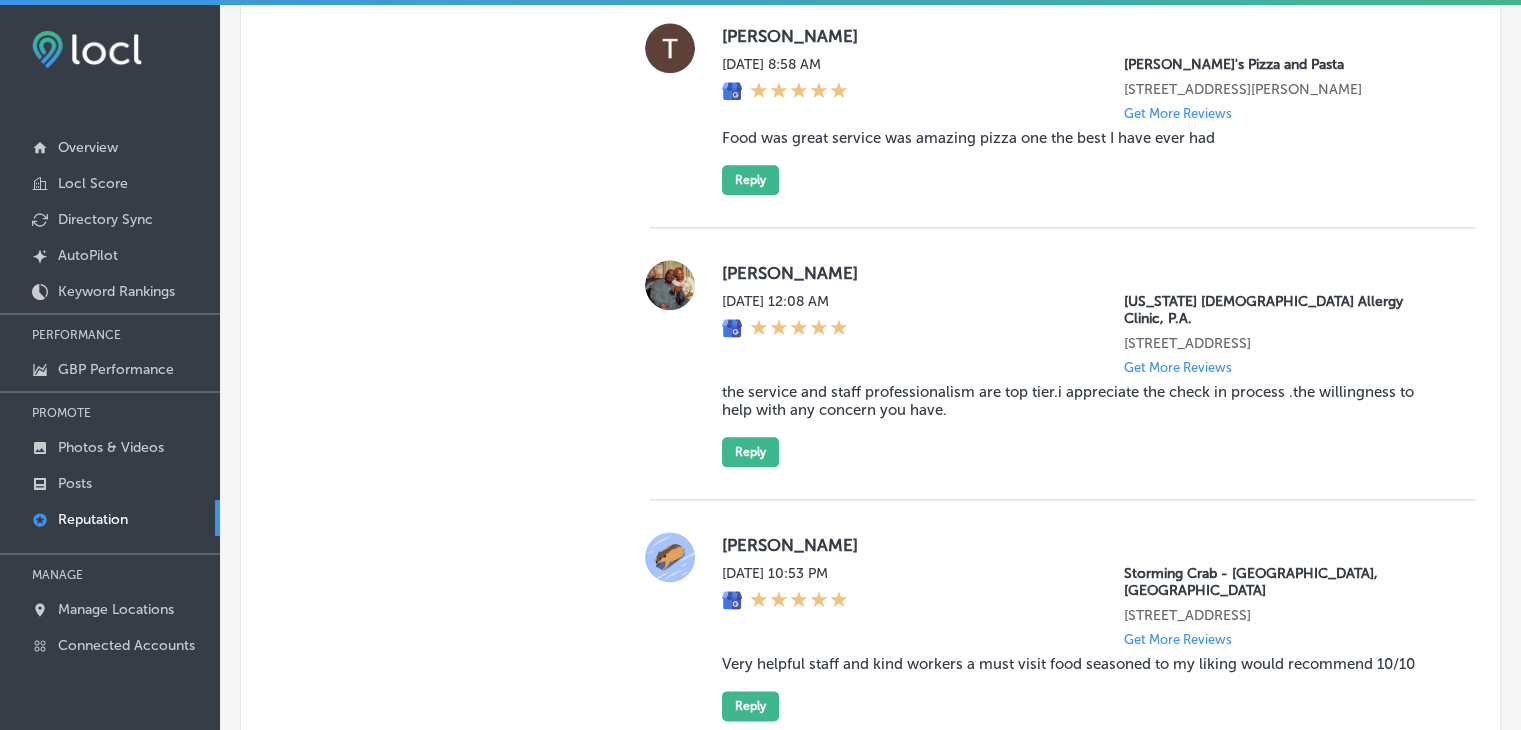 scroll, scrollTop: 2359, scrollLeft: 0, axis: vertical 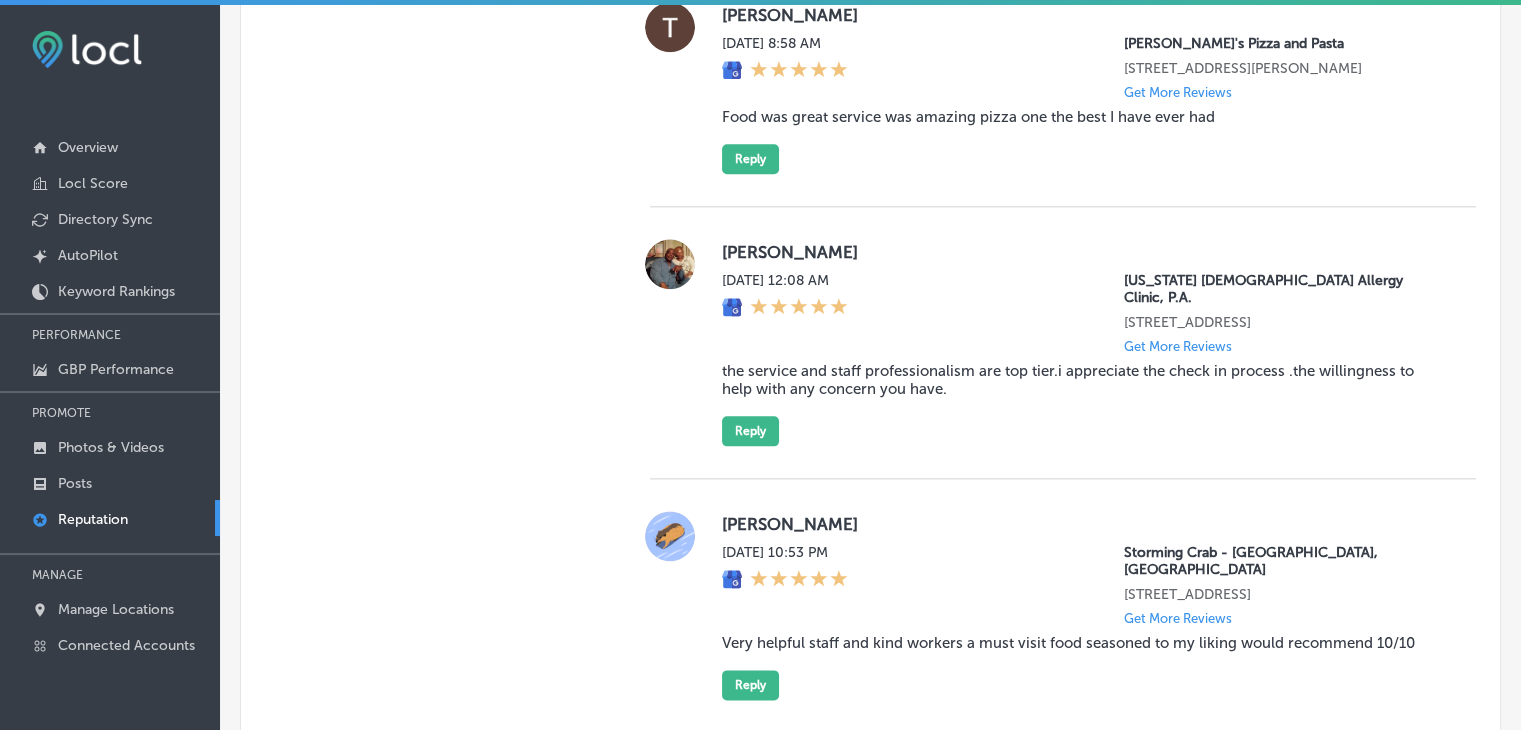 click on "Food was great service was amazing pizza one the best I have ever had" at bounding box center (1083, 117) 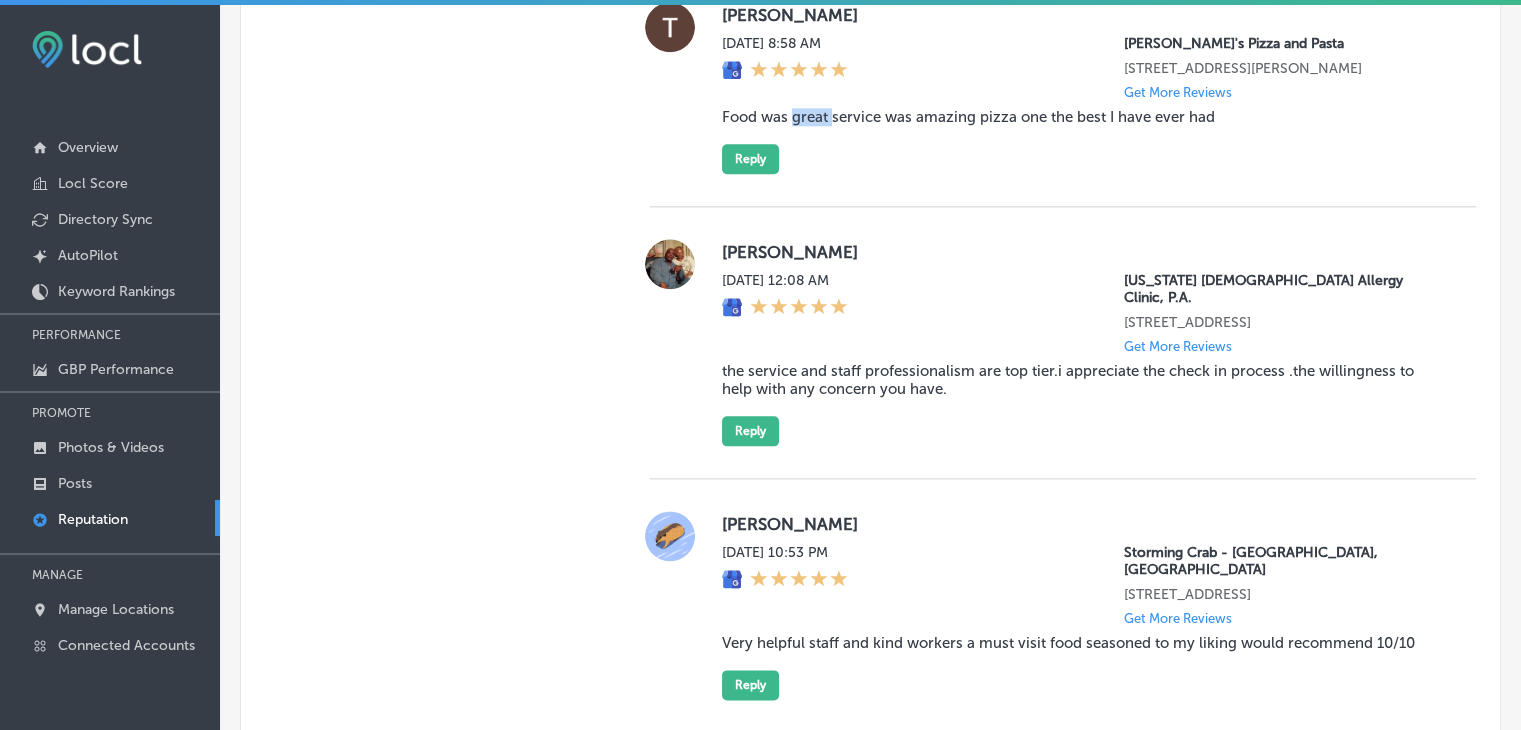 click on "Food was great service was amazing pizza one the best I have ever had" at bounding box center (1083, 117) 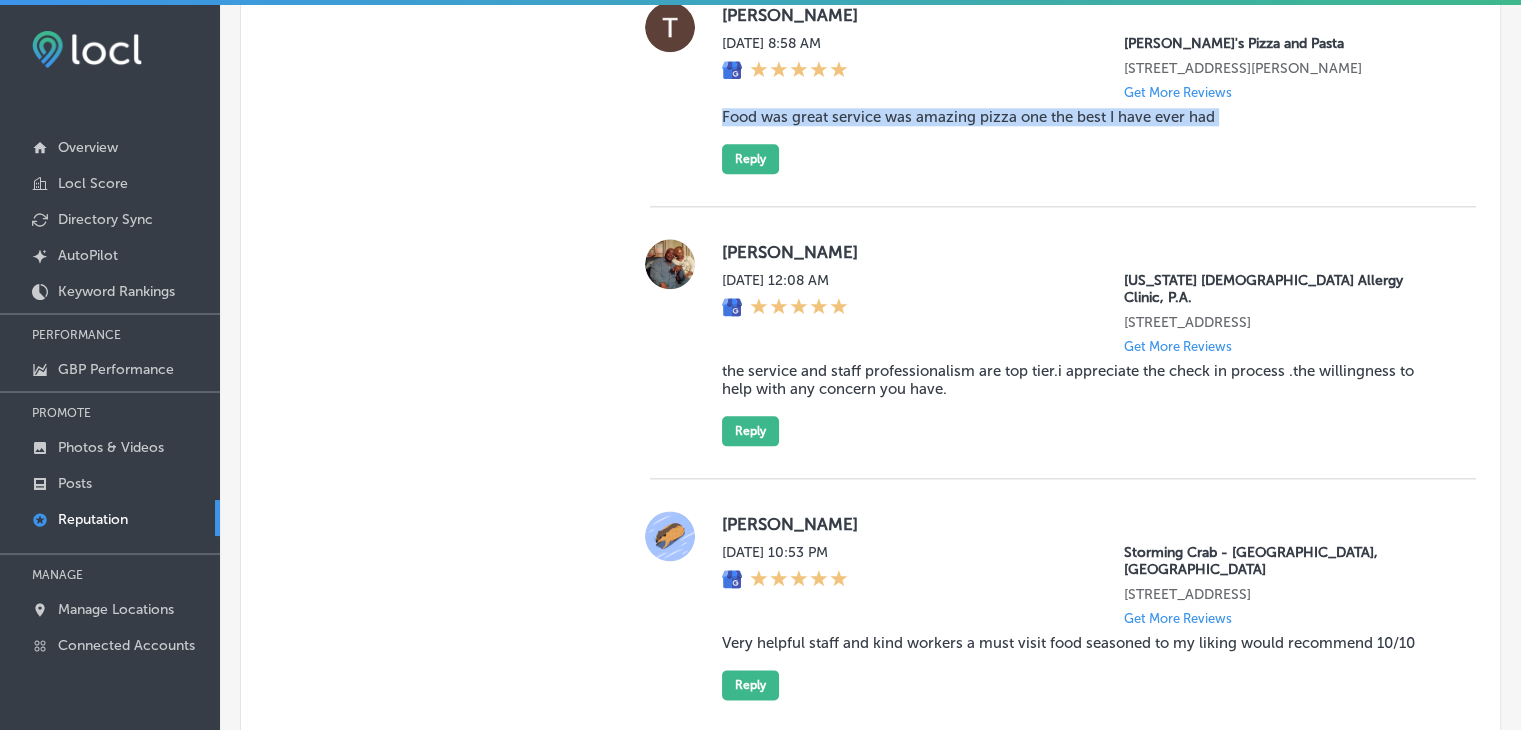 click on "Food was great service was amazing pizza one the best I have ever had" at bounding box center [1083, 117] 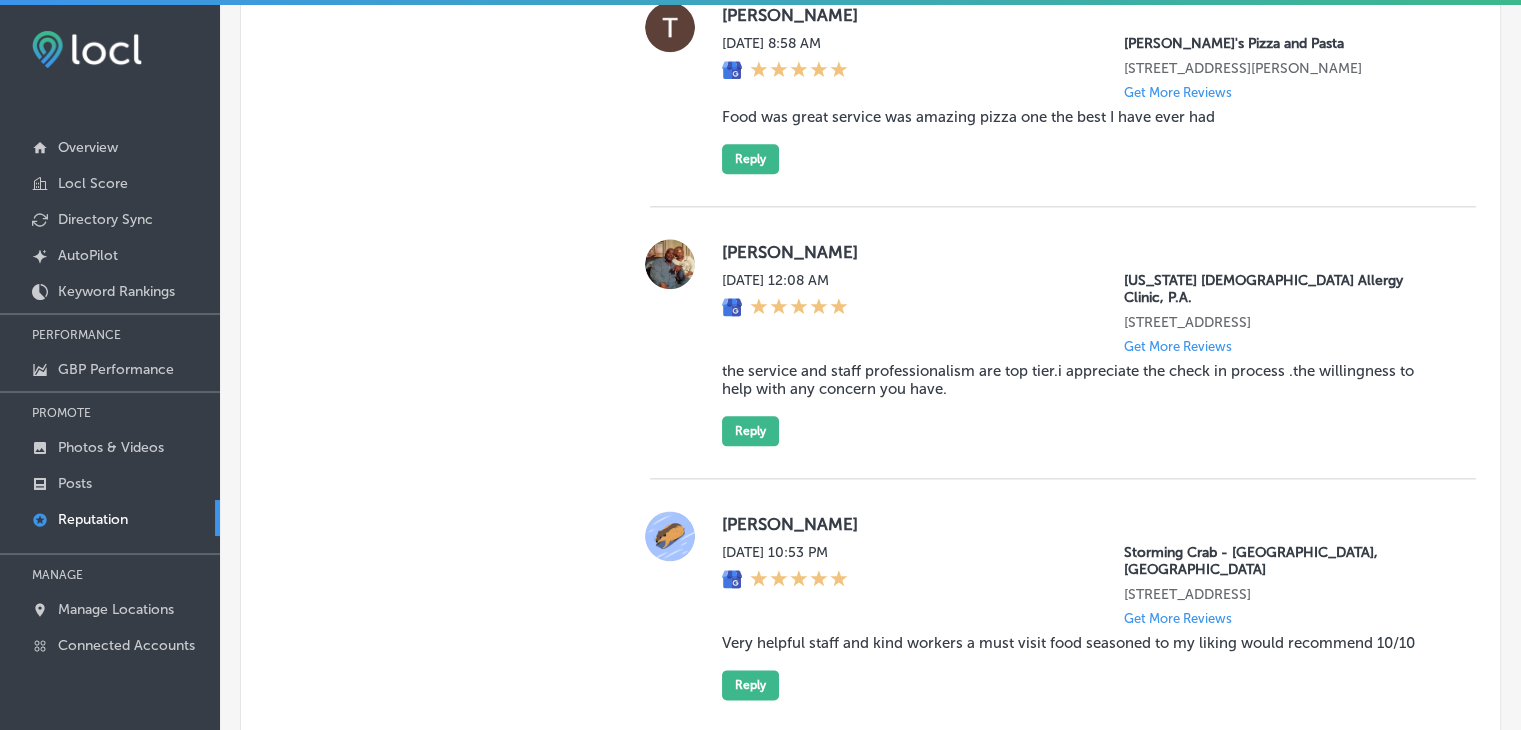 click on "[PERSON_NAME][DATE] 8:58 AM [PERSON_NAME]'s Pizza and Pasta [STREET_ADDRESS][PERSON_NAME] Get More Reviews Food was great service was amazing pizza one the best I have ever had Reply" at bounding box center [1083, 88] 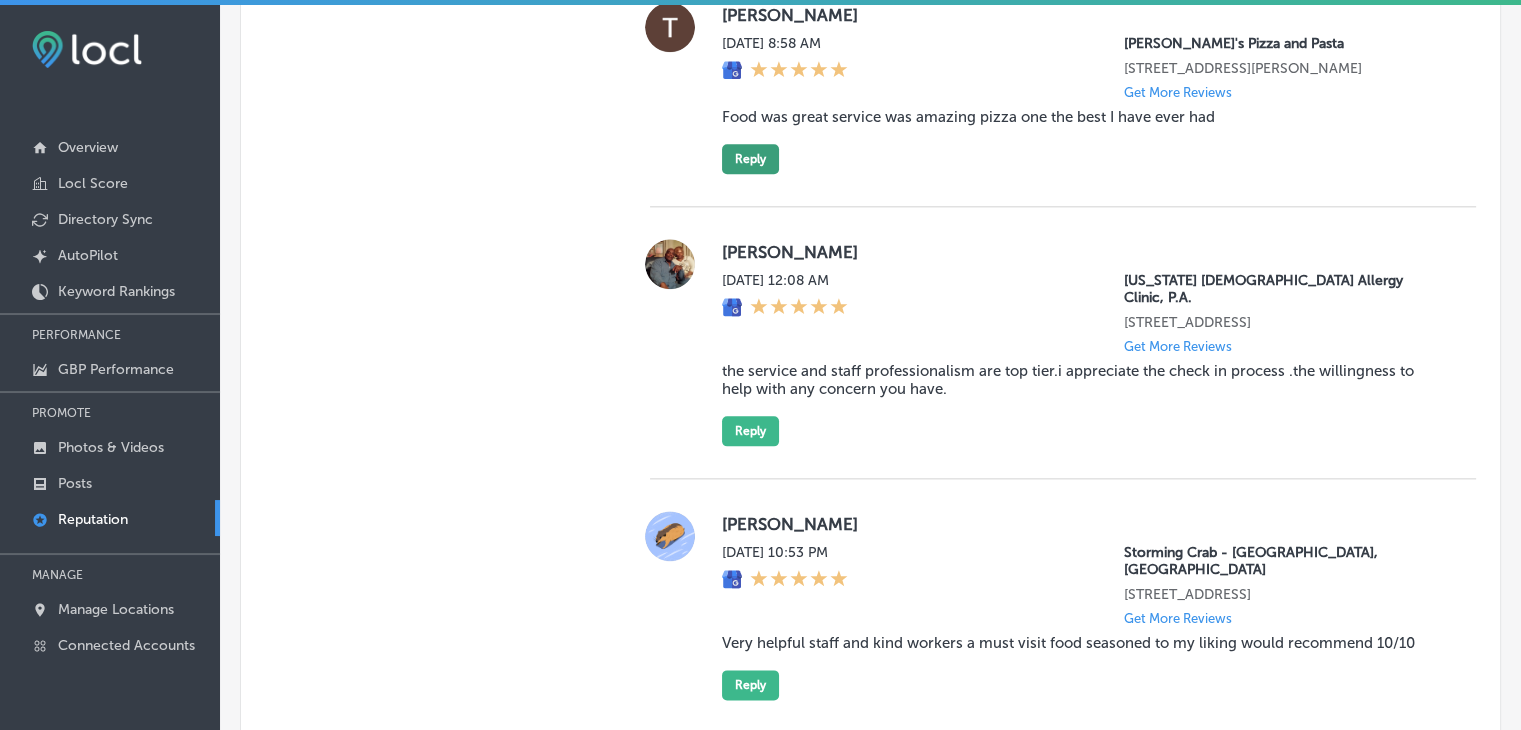 click on "Reply" at bounding box center [750, 159] 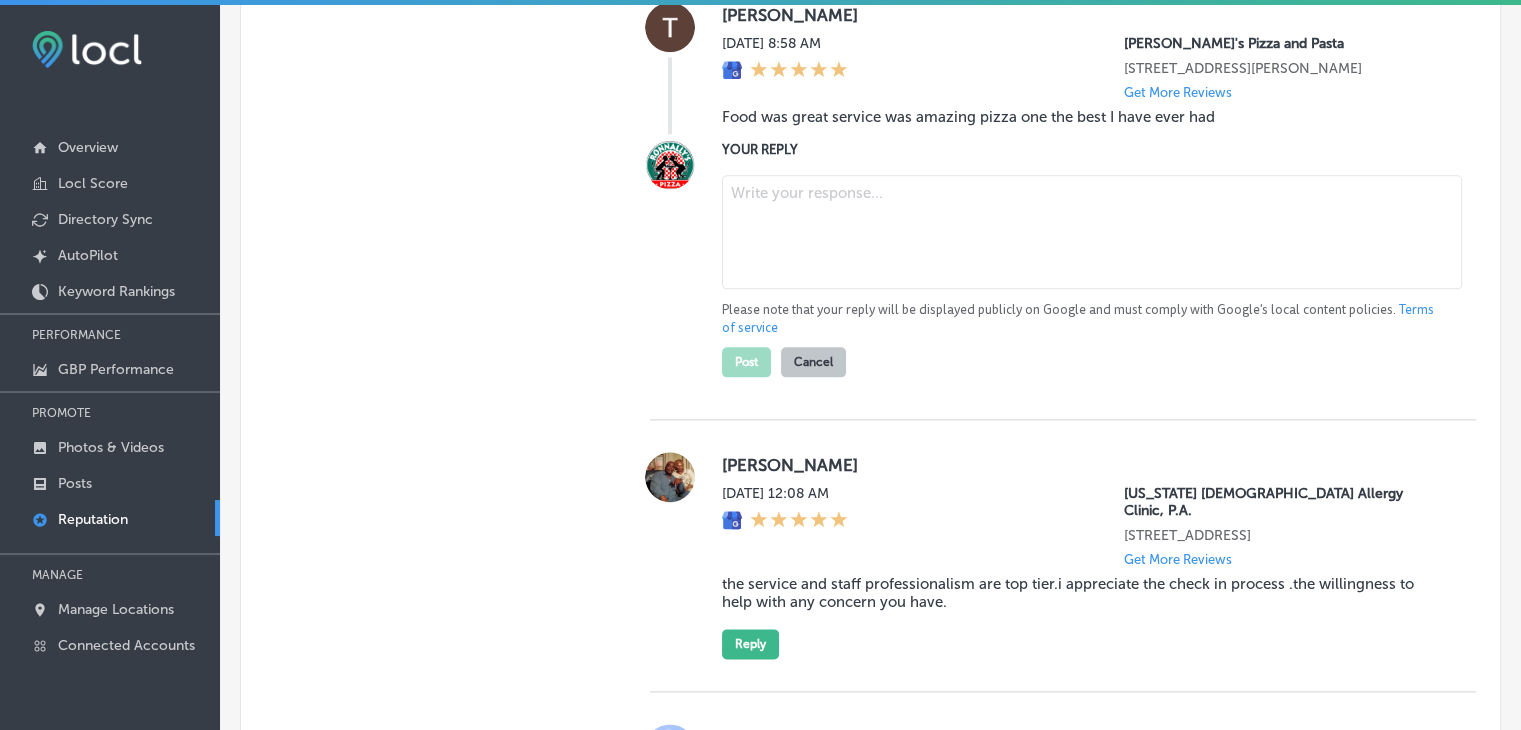 click at bounding box center [1092, 232] 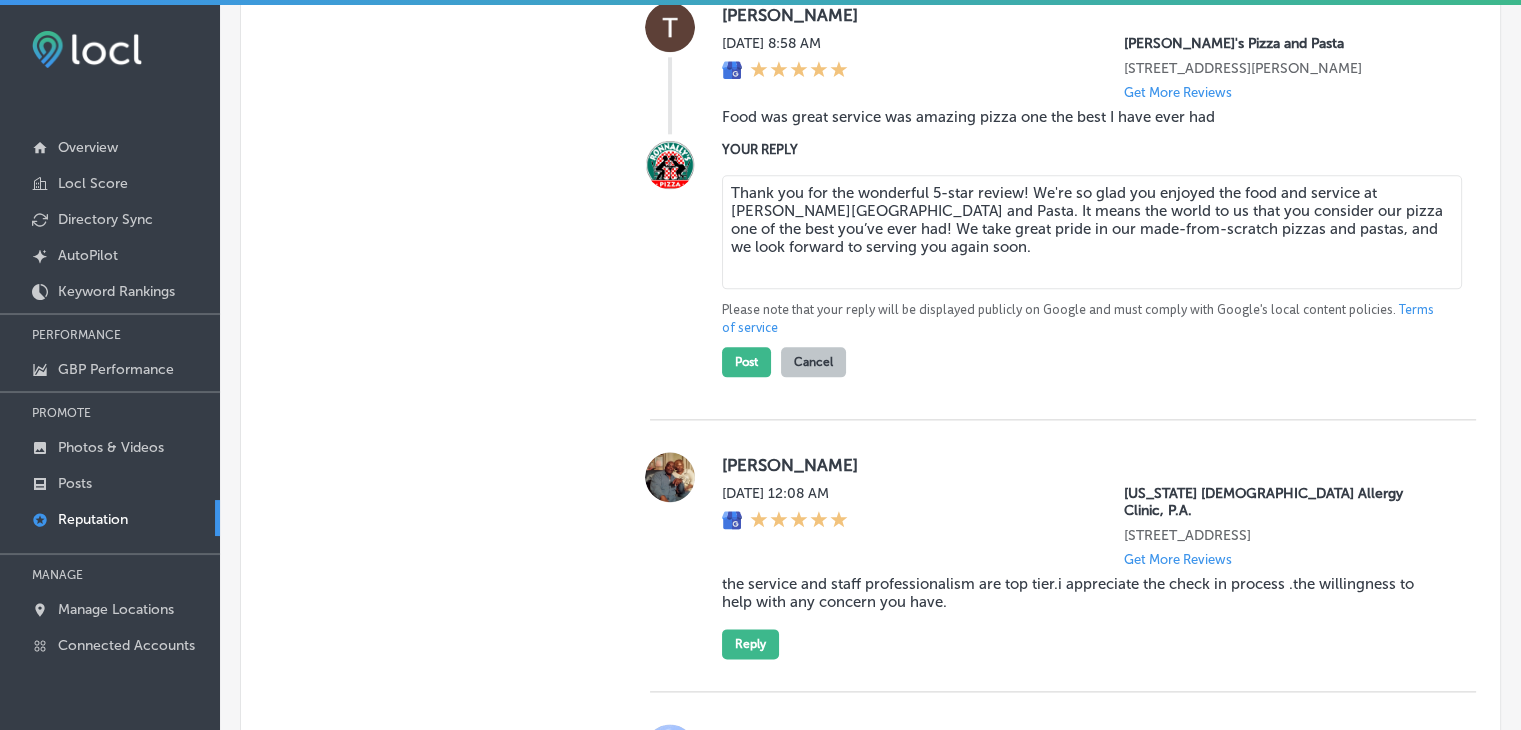 click on "Thank you for the wonderful 5-star review! We're so glad you enjoyed the food and service at [PERSON_NAME][GEOGRAPHIC_DATA] and Pasta. It means the world to us that you consider our pizza one of the best you’ve ever had! We take great pride in our made-from-scratch pizzas and pastas, and we look forward to serving you again soon." at bounding box center [1092, 232] 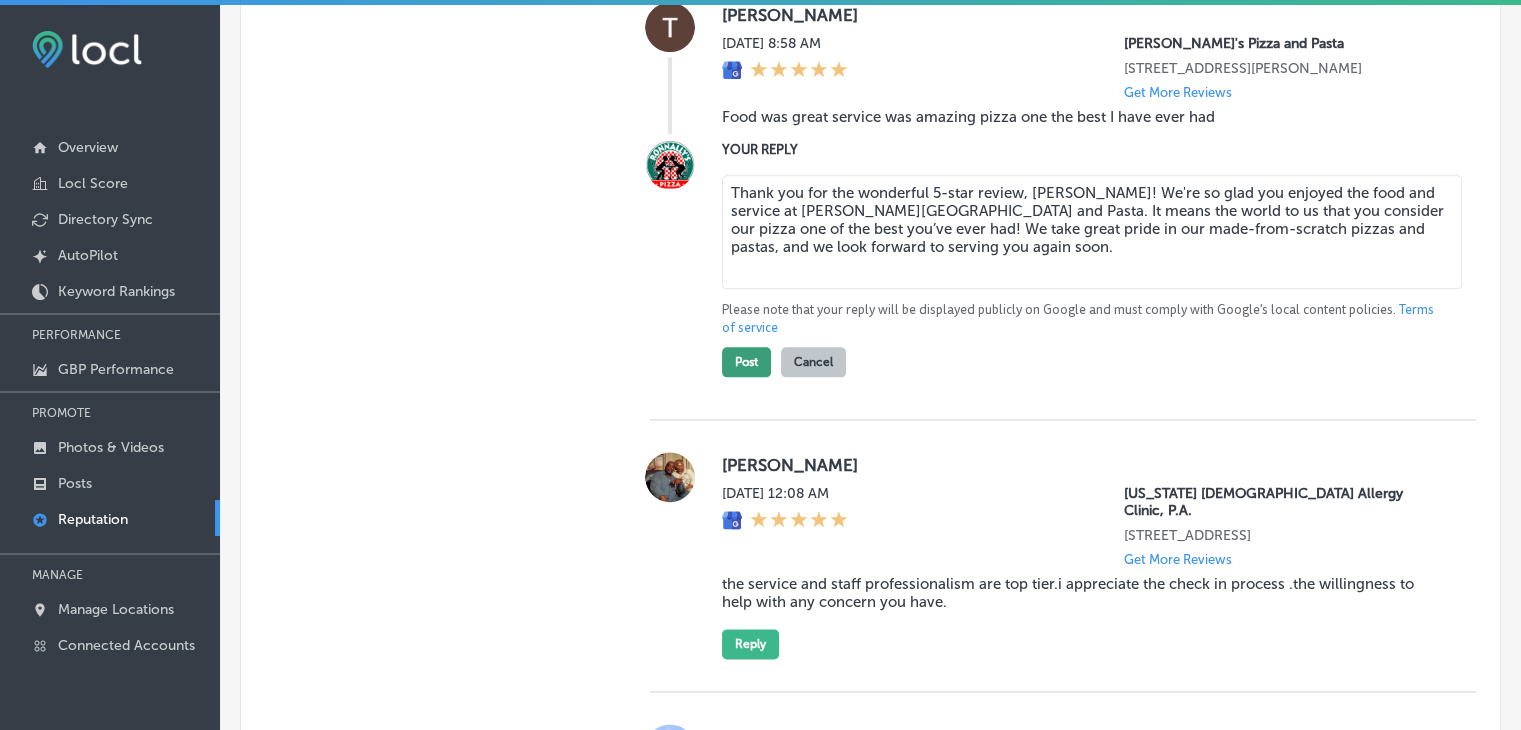 type on "Thank you for the wonderful 5-star review, [PERSON_NAME]! We're so glad you enjoyed the food and service at [PERSON_NAME][GEOGRAPHIC_DATA] and Pasta. It means the world to us that you consider our pizza one of the best you’ve ever had! We take great pride in our made-from-scratch pizzas and pastas, and we look forward to serving you again soon." 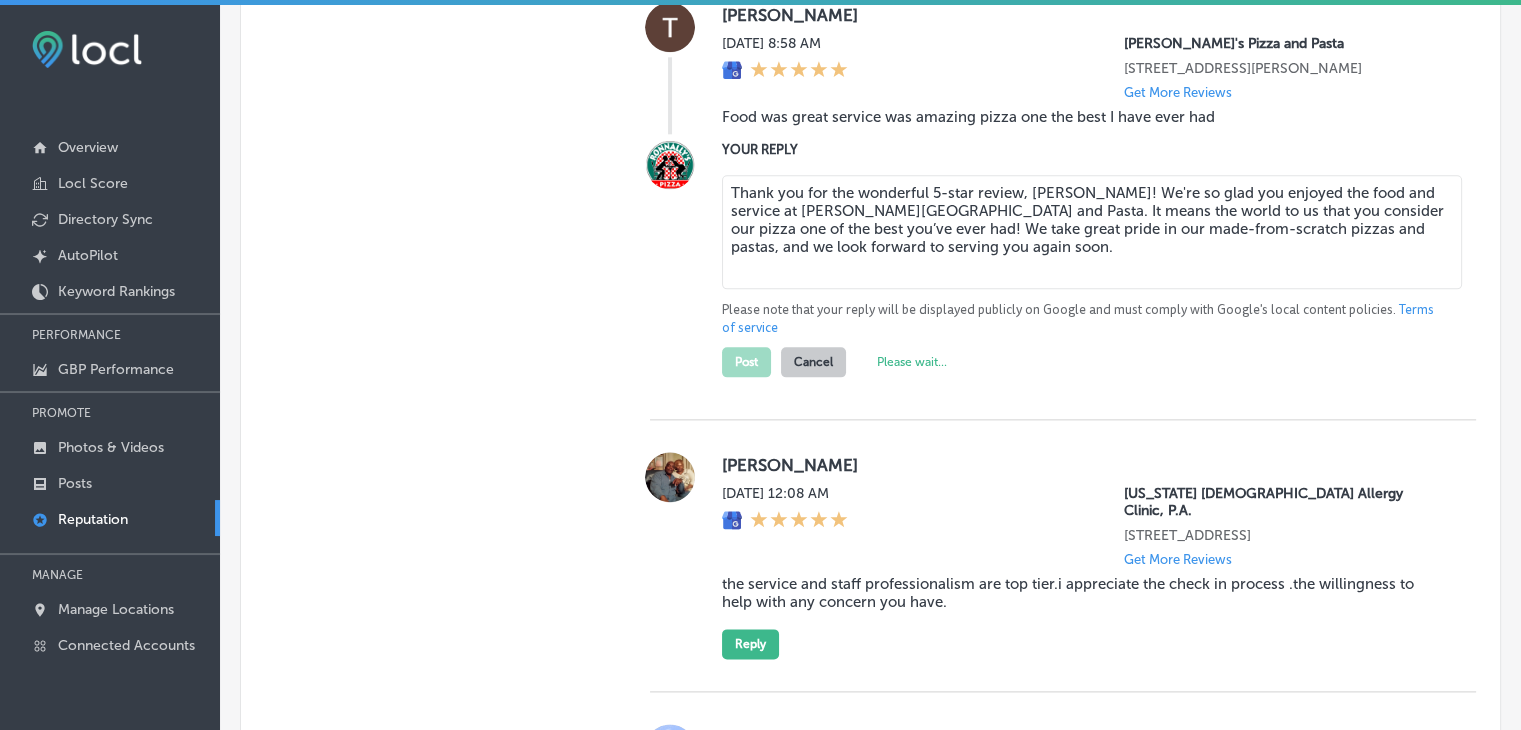 type on "x" 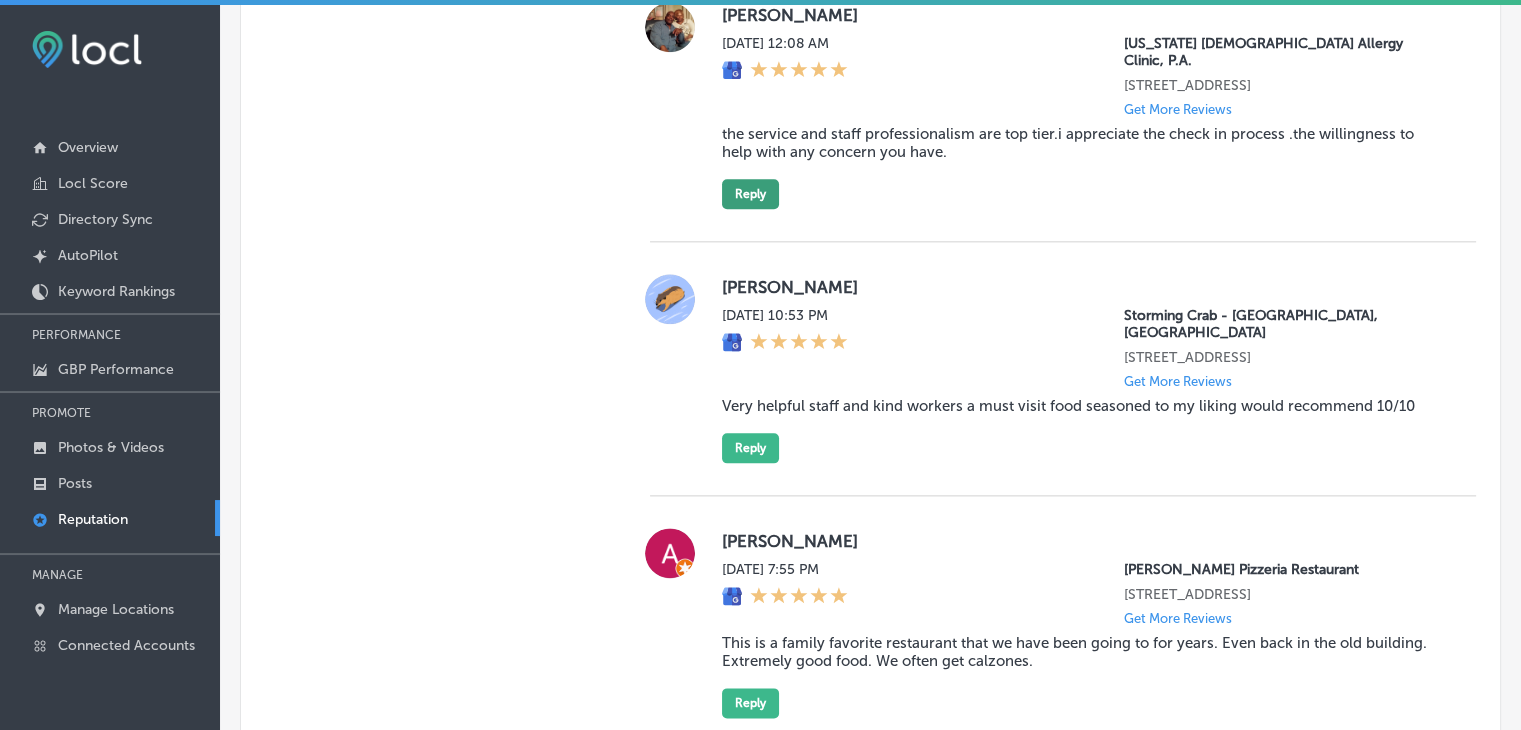 click on "Reply" at bounding box center (750, 194) 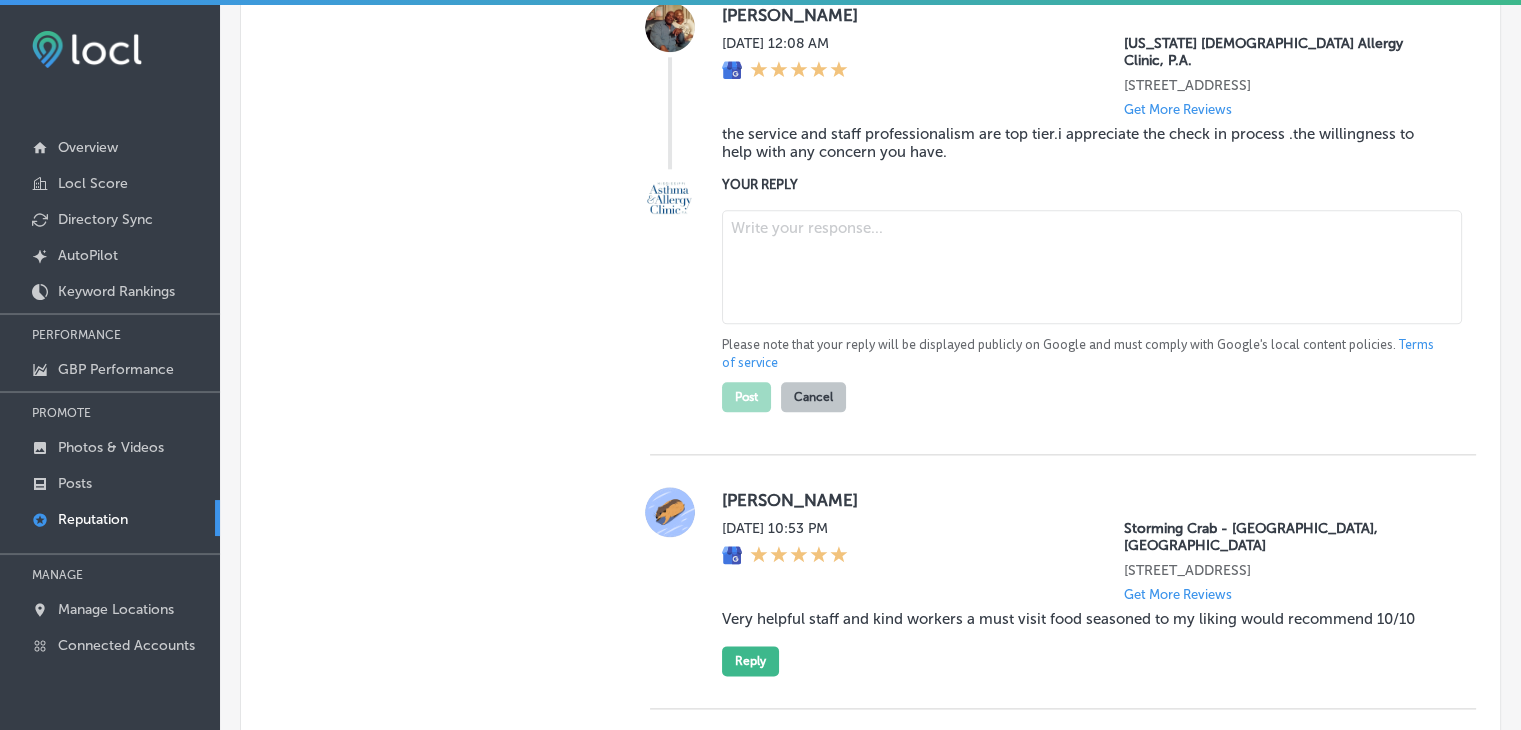 click on "the service and staff professionalism are top tier.i appreciate the check in process .the willingness to help with any concern you have." at bounding box center (1083, 143) 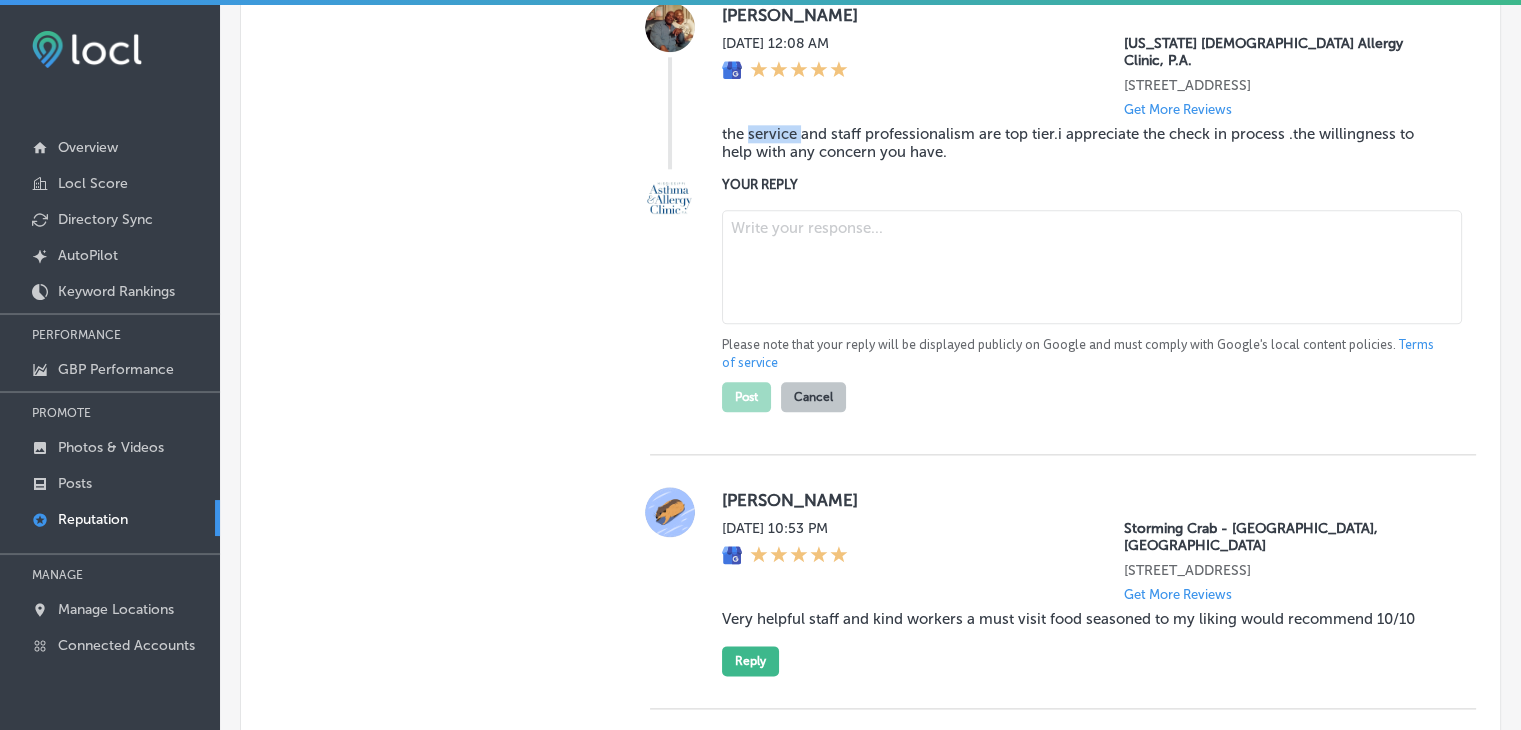 click on "the service and staff professionalism are top tier.i appreciate the check in process .the willingness to help with any concern you have." at bounding box center [1083, 143] 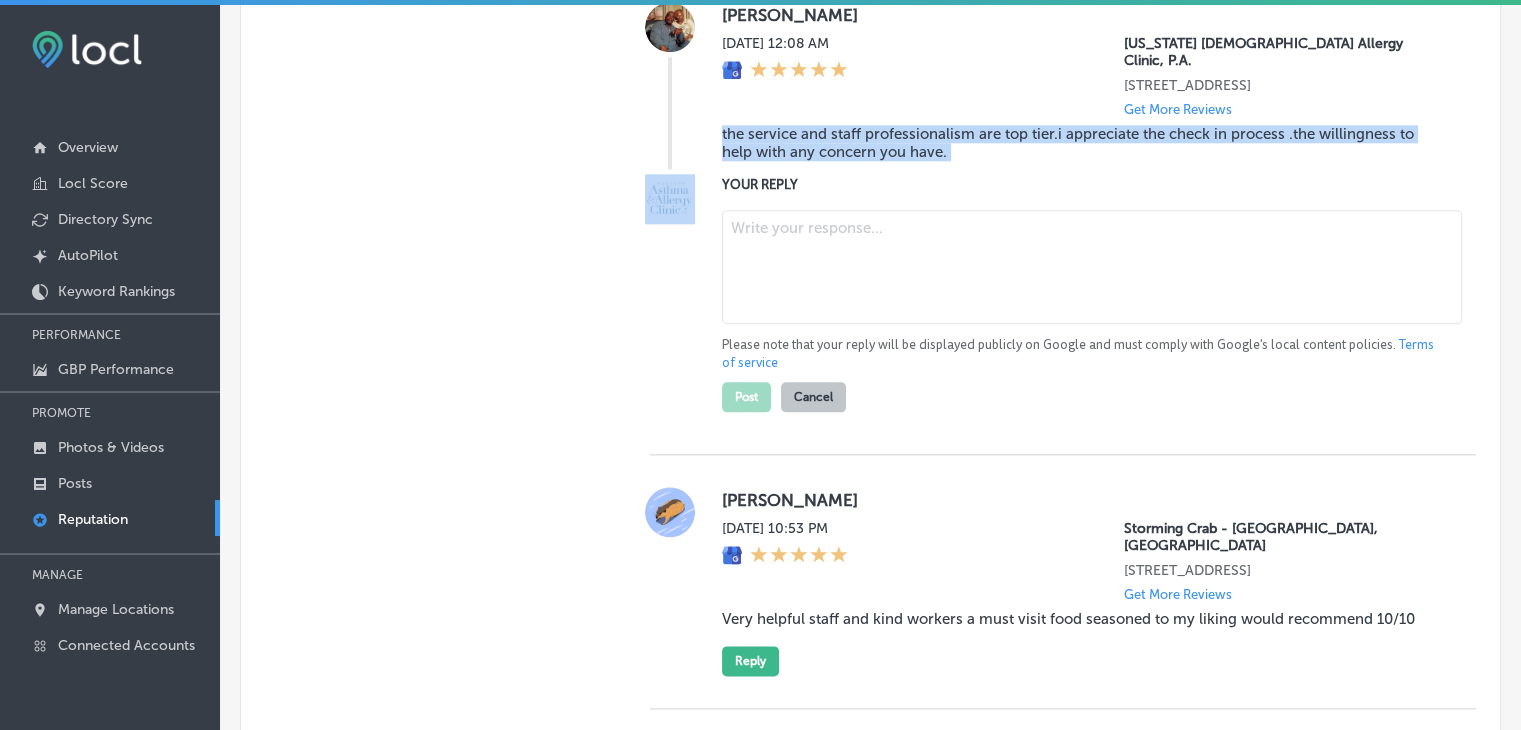click on "the service and staff professionalism are top tier.i appreciate the check in process .the willingness to help with any concern you have." at bounding box center (1083, 143) 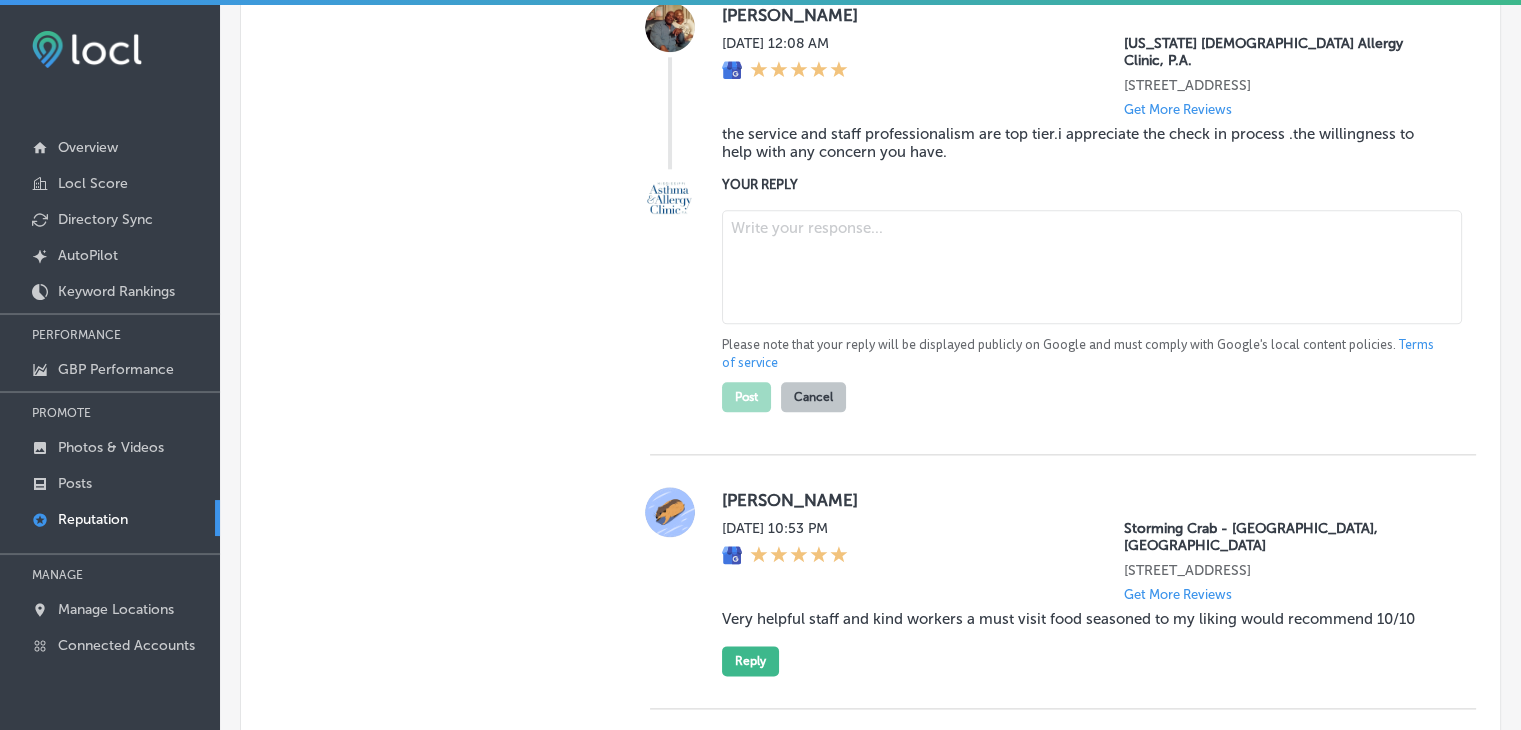 click at bounding box center (1092, 267) 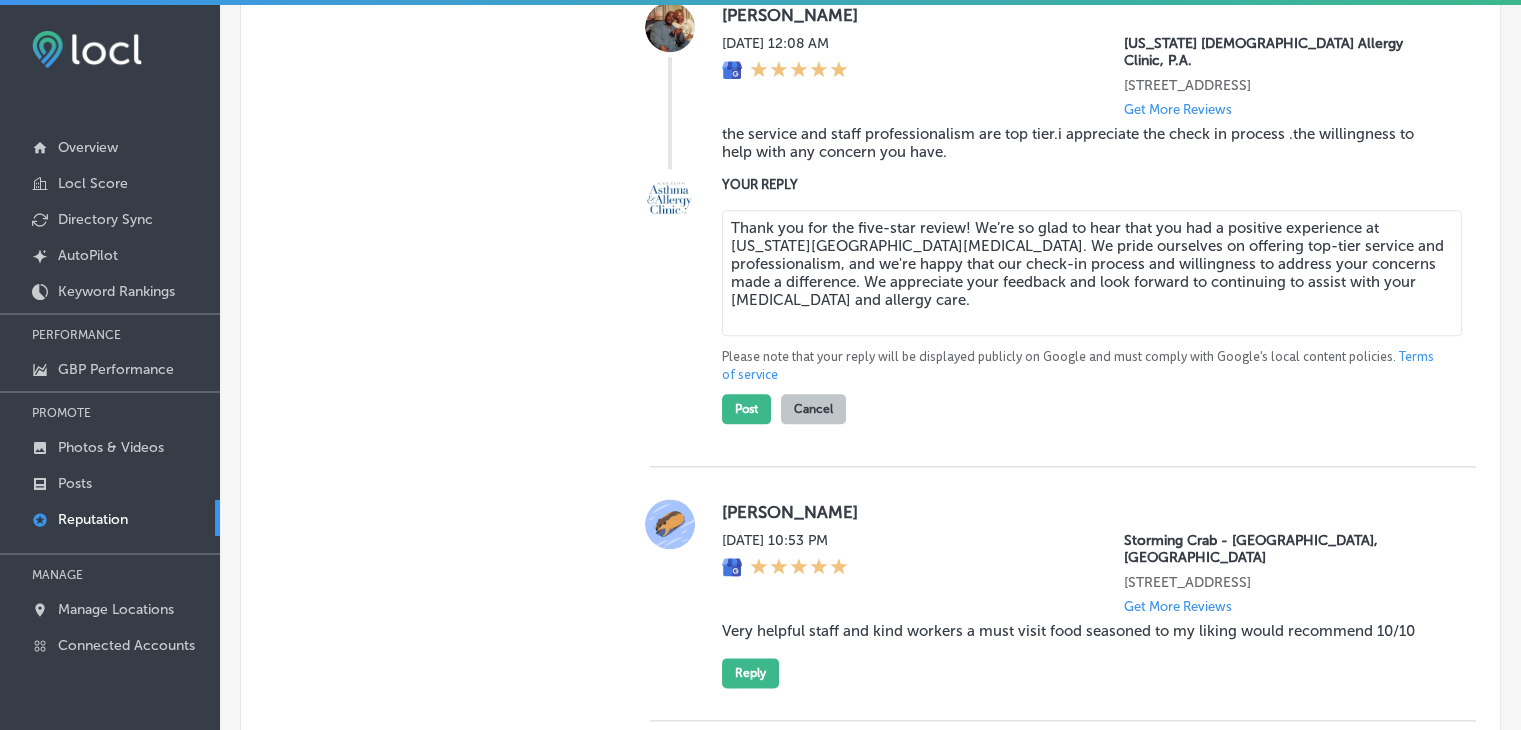 click on "Thank you for the five-star review! We’re so glad to hear that you had a positive experience at [US_STATE][GEOGRAPHIC_DATA][MEDICAL_DATA]. We pride ourselves on offering top-tier service and professionalism, and we're happy that our check-in process and willingness to address your concerns made a difference. We appreciate your feedback and look forward to continuing to assist with your [MEDICAL_DATA] and allergy care." at bounding box center (1092, 273) 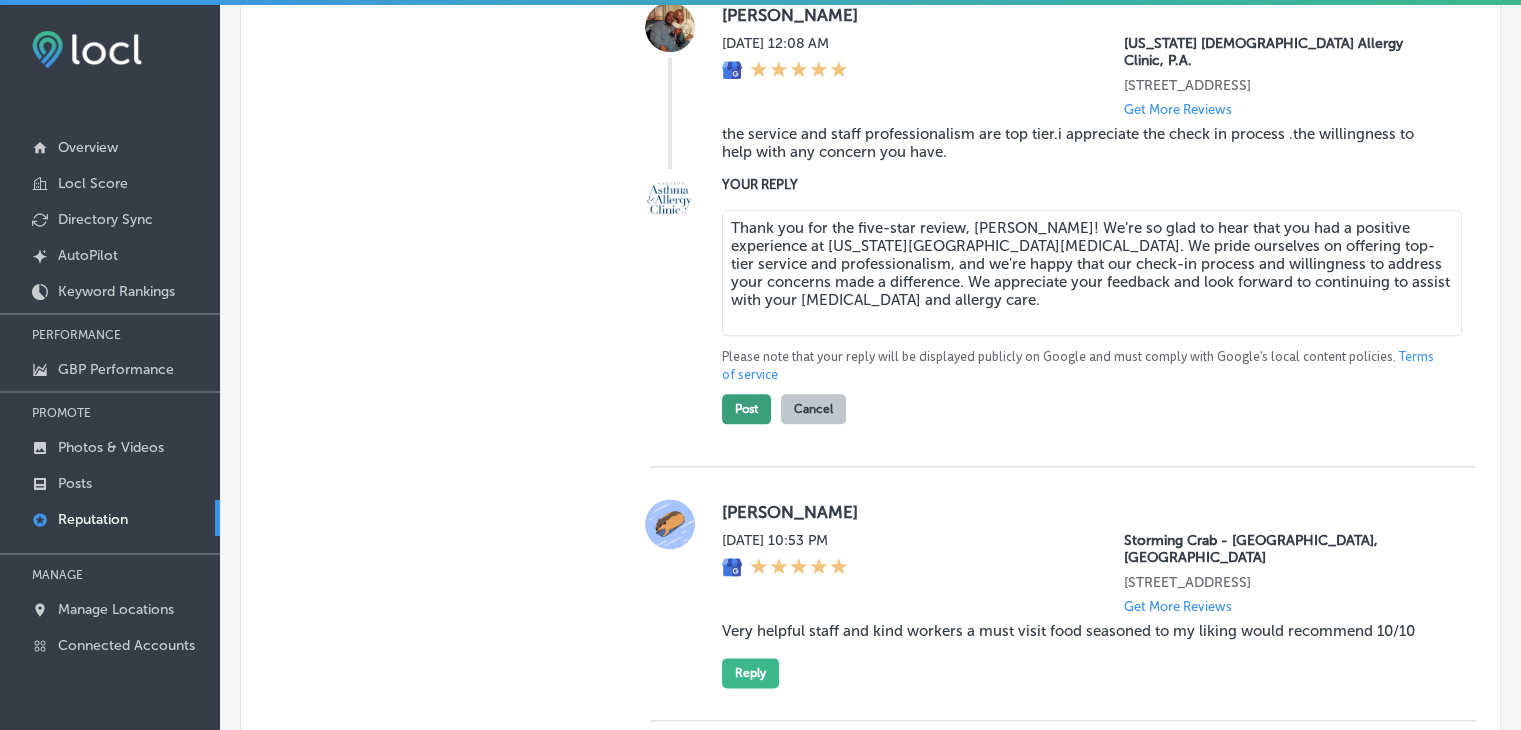 type on "Thank you for the five-star review, [PERSON_NAME]! We’re so glad to hear that you had a positive experience at [US_STATE][GEOGRAPHIC_DATA][MEDICAL_DATA]. We pride ourselves on offering top-tier service and professionalism, and we're happy that our check-in process and willingness to address your concerns made a difference. We appreciate your feedback and look forward to continuing to assist with your [MEDICAL_DATA] and allergy care." 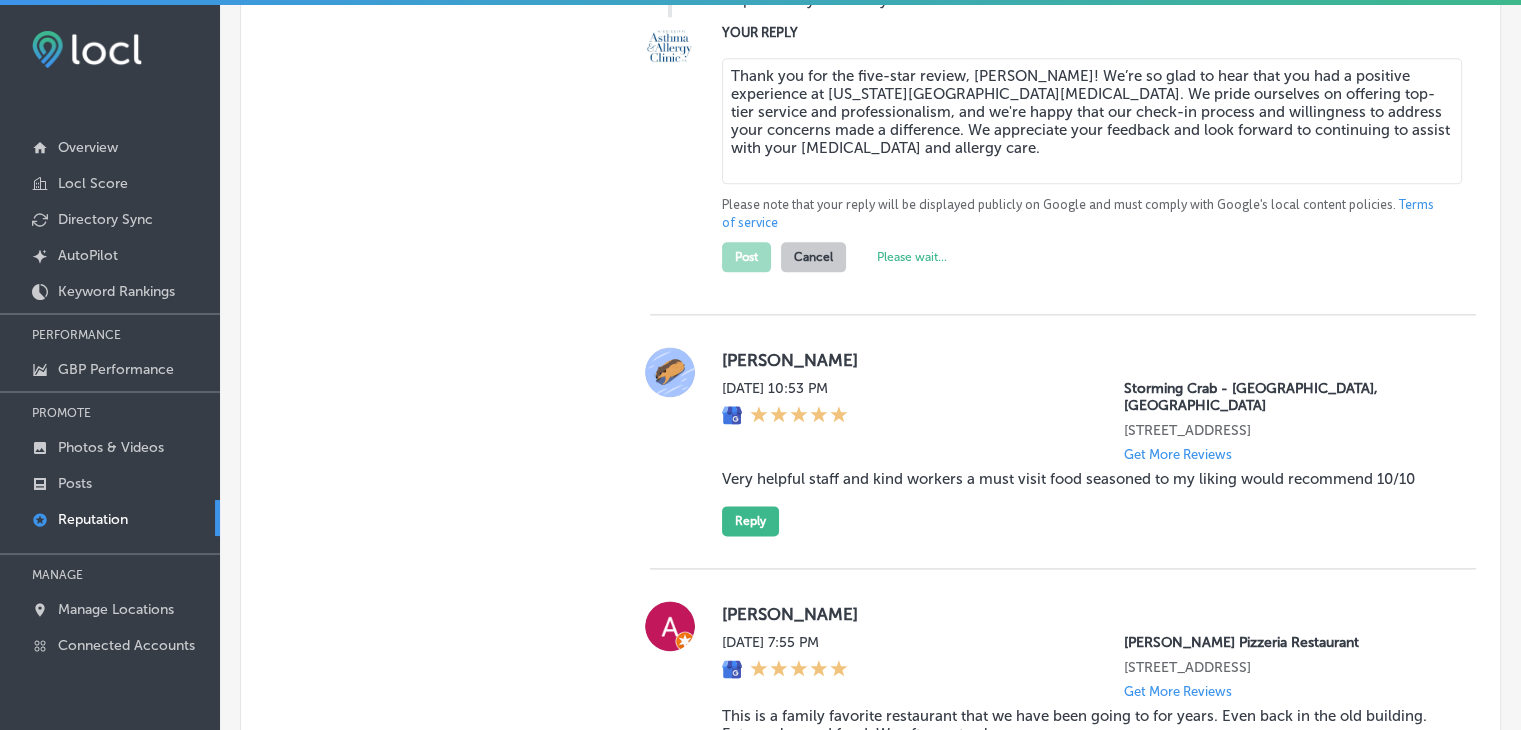 type on "x" 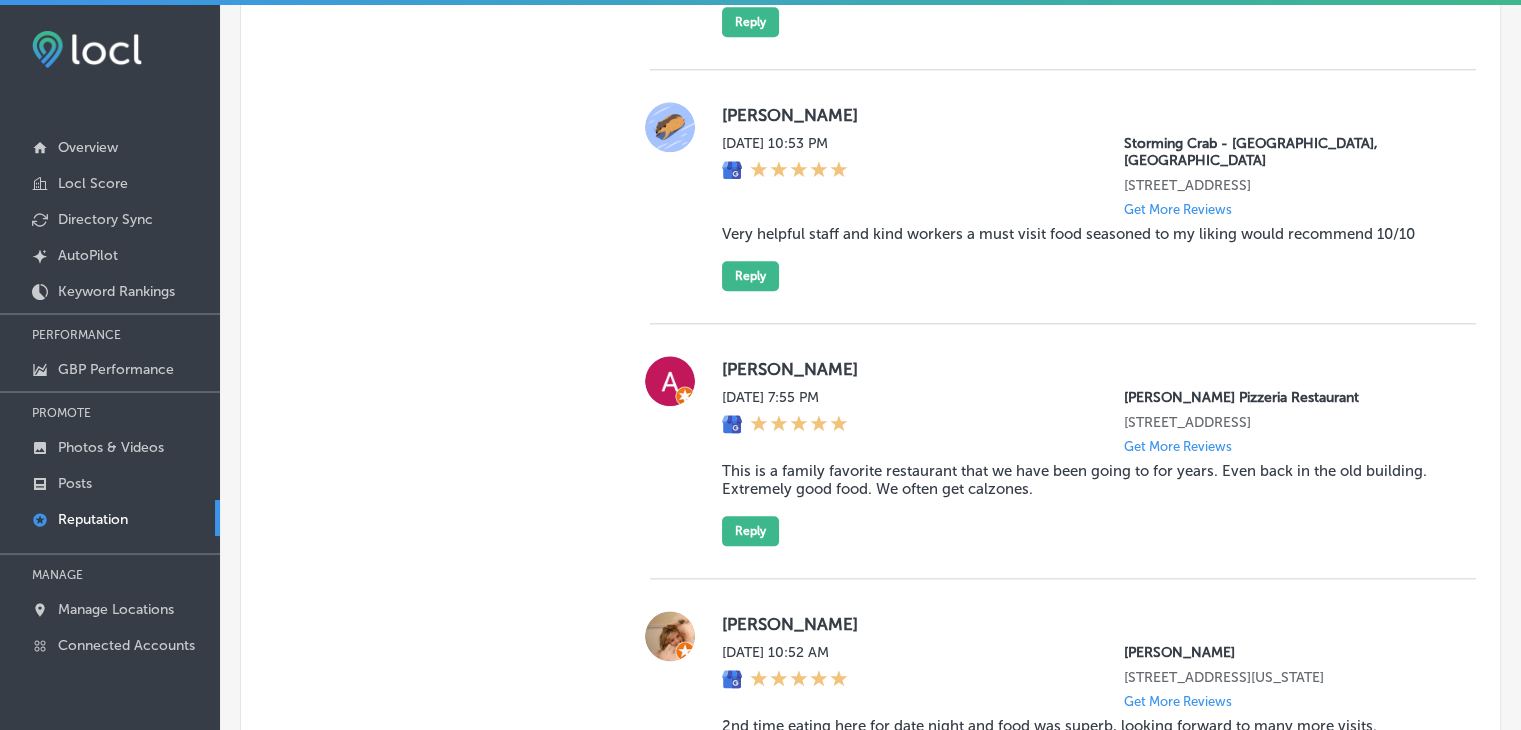 scroll, scrollTop: 2359, scrollLeft: 0, axis: vertical 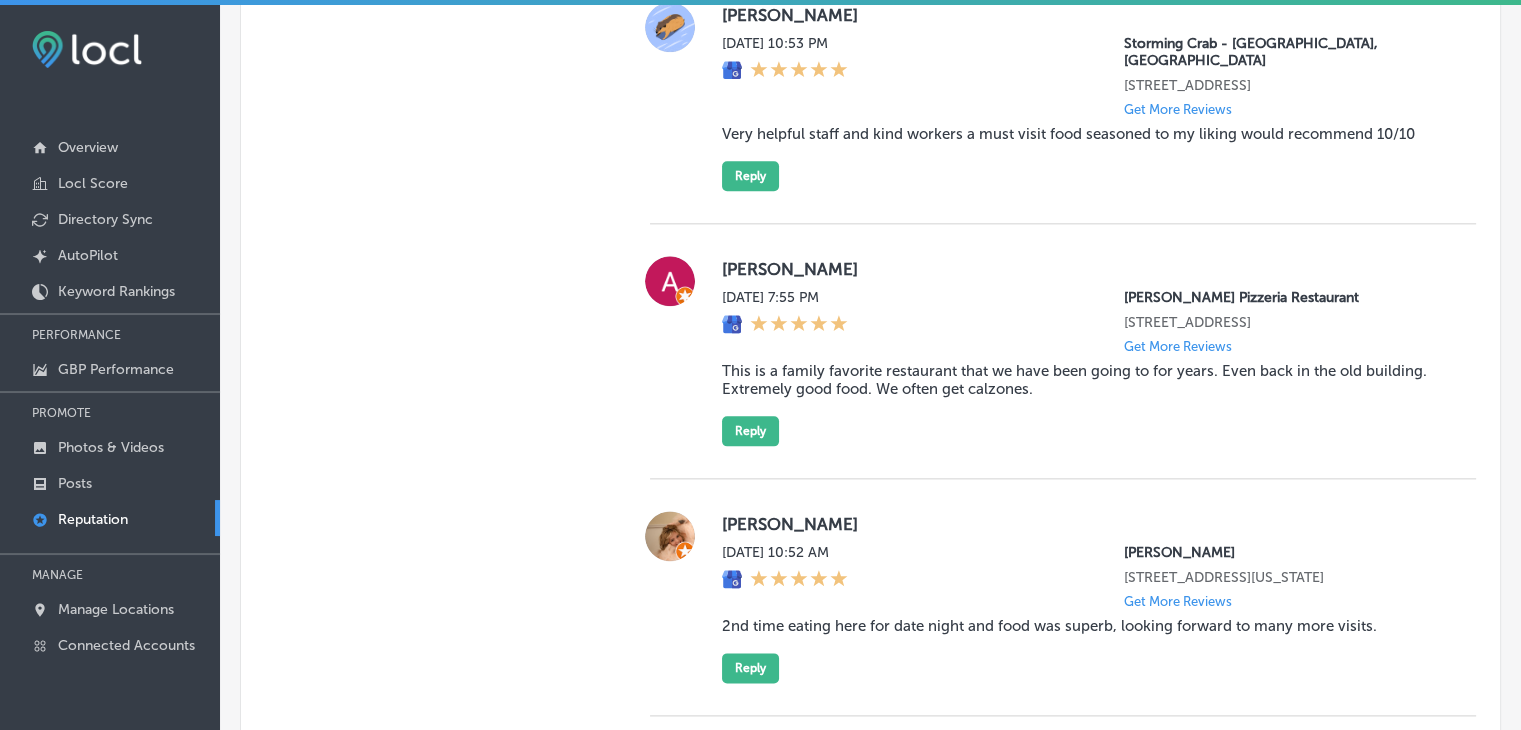 click on "[PERSON_NAME]   [DATE] 10:53 PM Storming Crab - [GEOGRAPHIC_DATA], [GEOGRAPHIC_DATA] [STREET_ADDRESS] Get More Reviews Very helpful staff and kind workers a must visit food seasoned to my liking would recommend 10/10 Reply" at bounding box center [1083, 96] 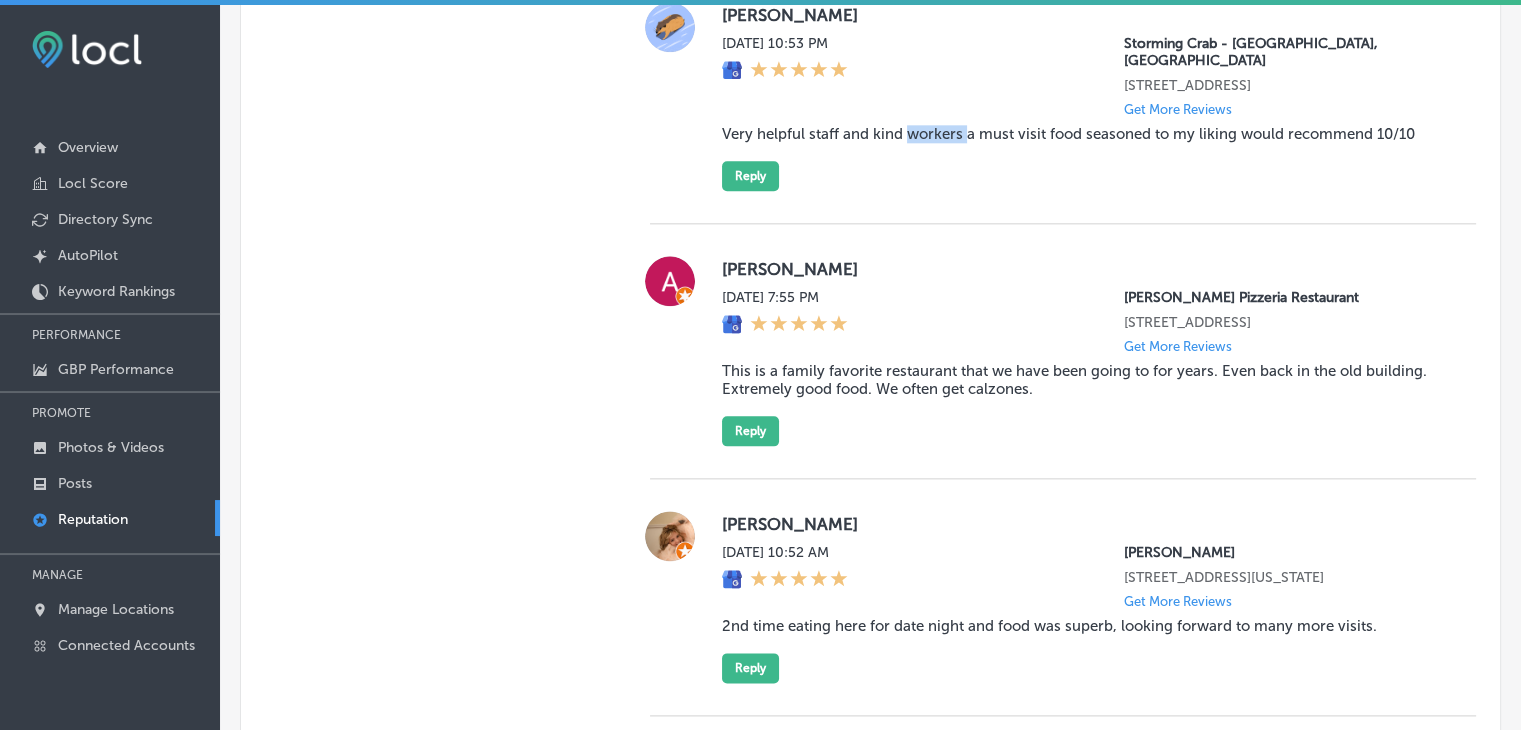 click on "Very helpful staff and kind workers a must visit food seasoned to my liking would recommend 10/10" at bounding box center (1083, 134) 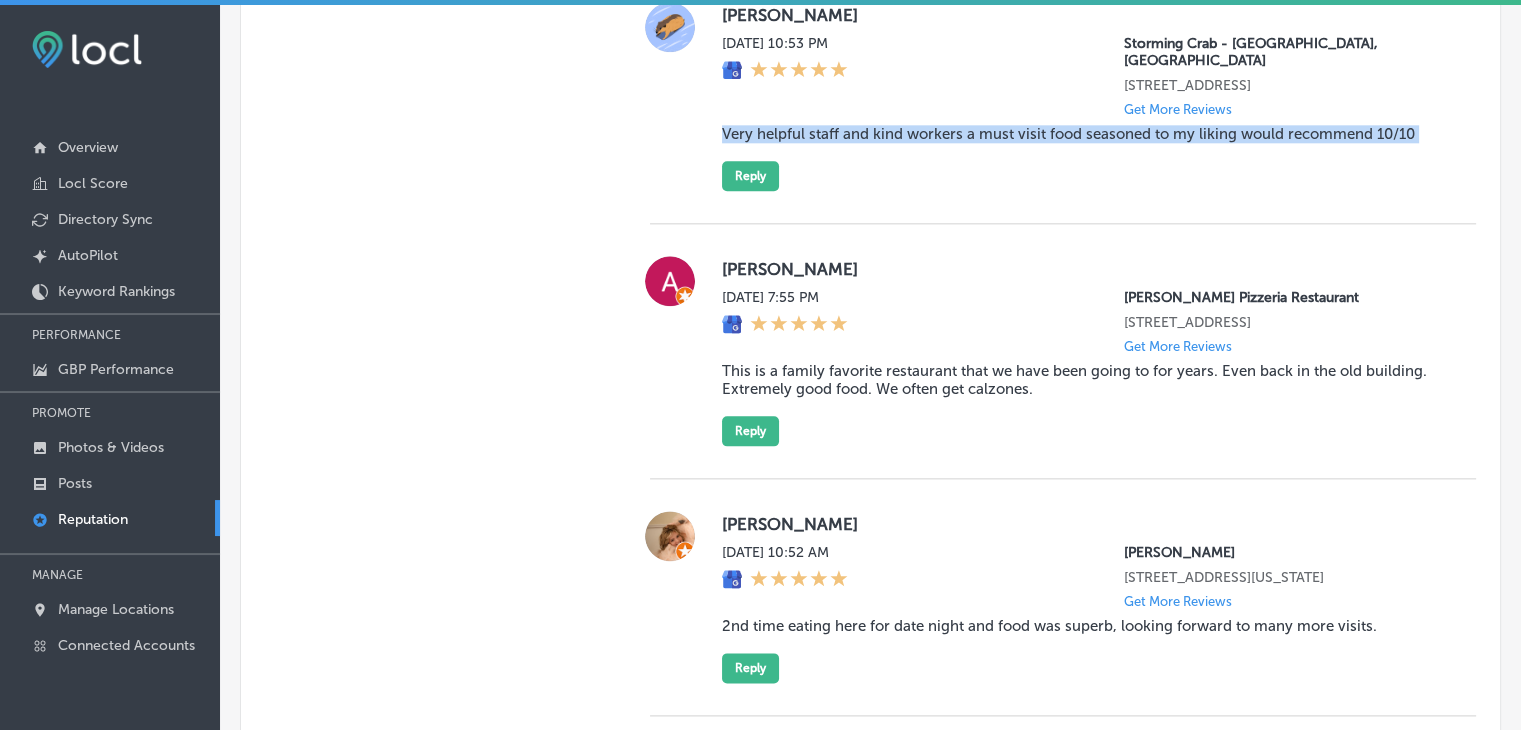 click on "Very helpful staff and kind workers a must visit food seasoned to my liking would recommend 10/10" at bounding box center (1083, 134) 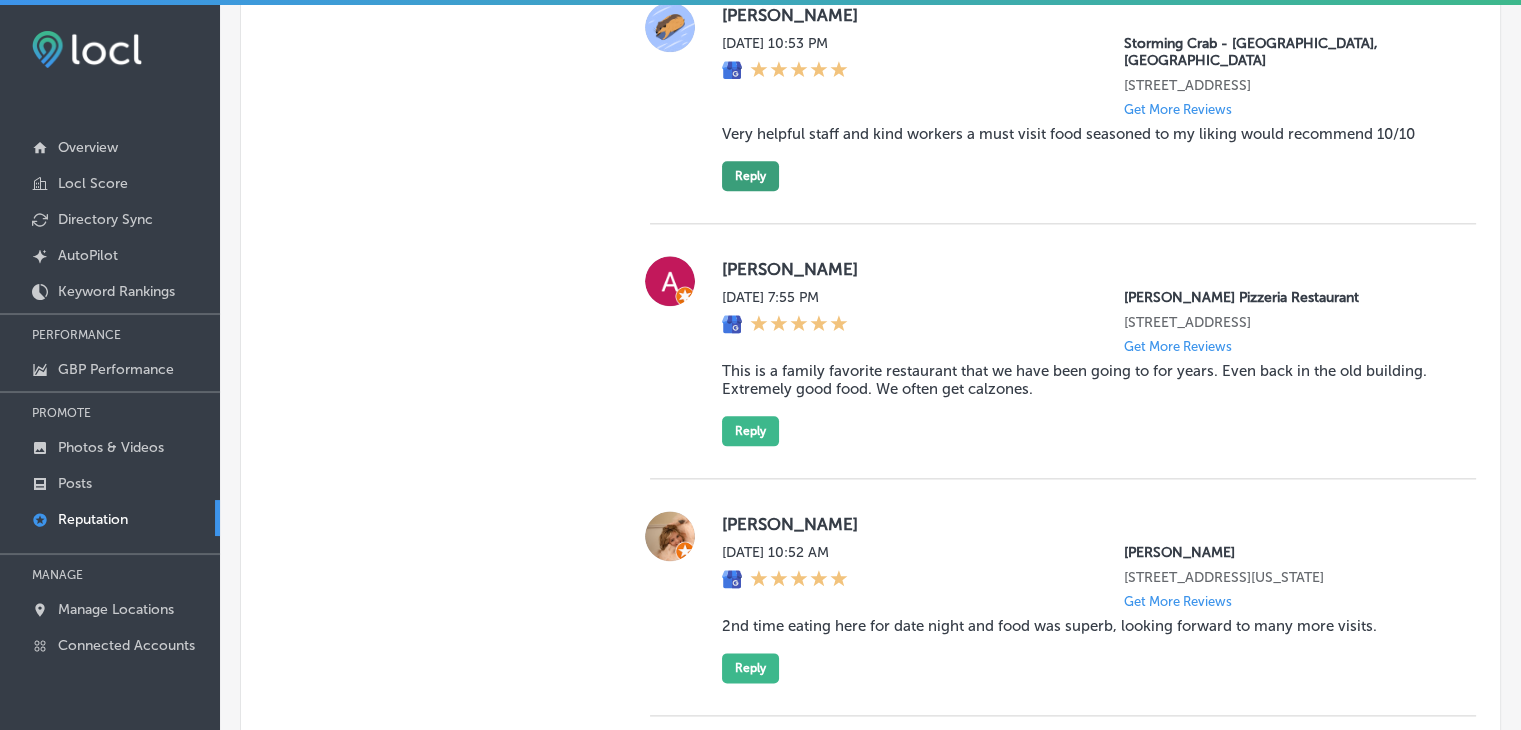 click on "Reply" at bounding box center (750, 176) 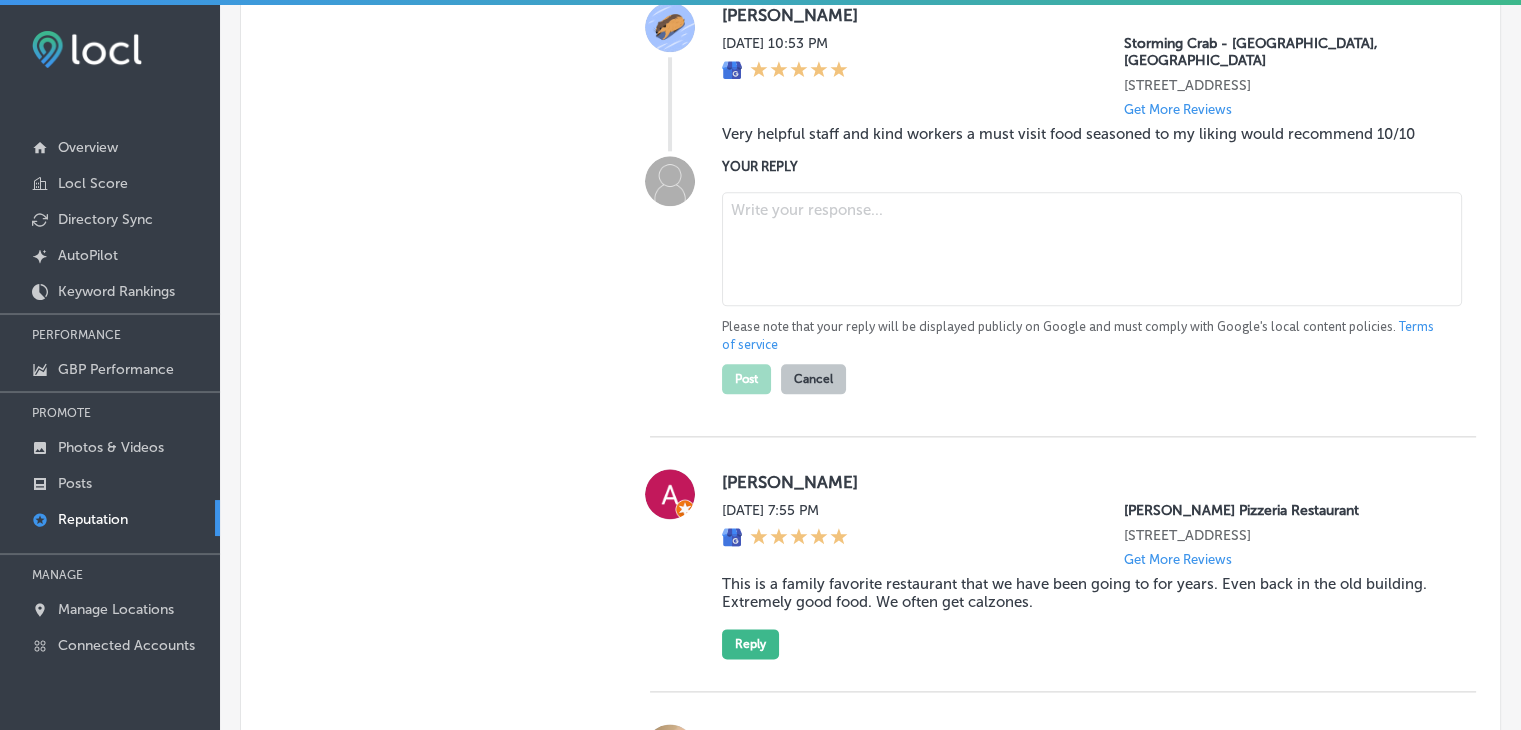 click on "Please note that your reply will be displayed publicly on Google and must comply with Google's local content policies.    Terms of service Post Cancel" at bounding box center [1083, 289] 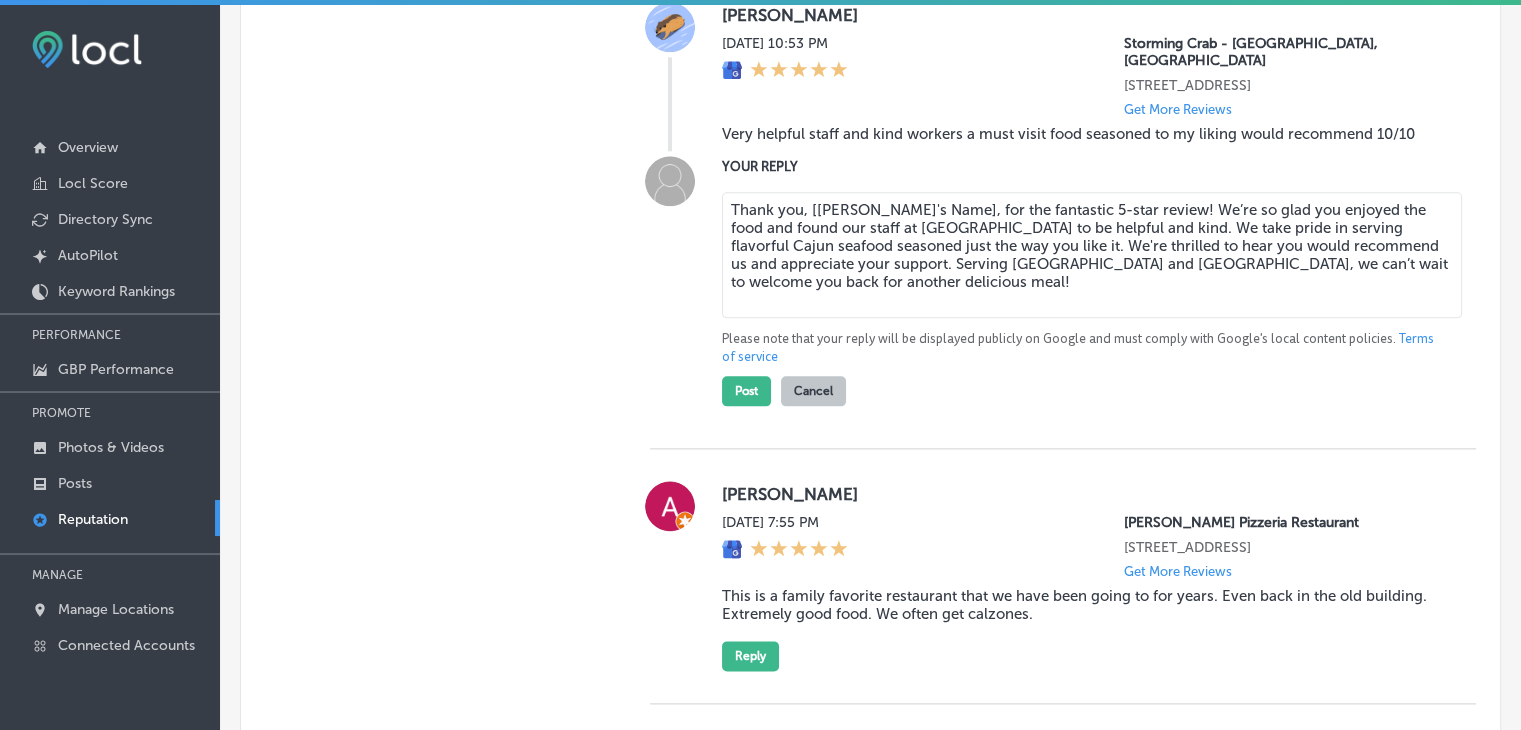 drag, startPoint x: 808, startPoint y: 207, endPoint x: 936, endPoint y: 211, distance: 128.06248 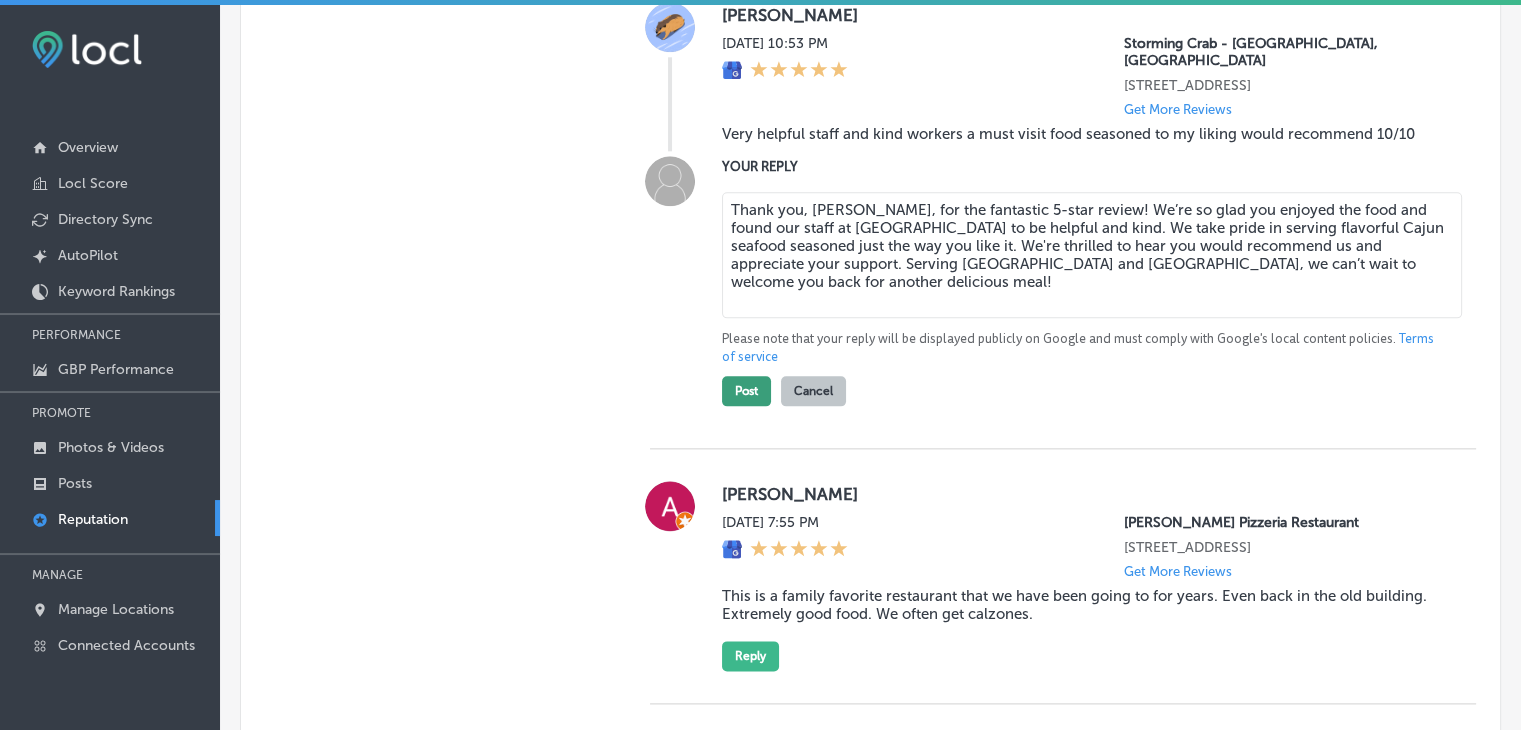 type on "Thank you, [PERSON_NAME], for the fantastic 5-star review! We’re so glad you enjoyed the food and found our staff at [GEOGRAPHIC_DATA] to be helpful and kind. We take pride in serving flavorful Cajun seafood seasoned just the way you like it. We're thrilled to hear you would recommend us and appreciate your support. Serving [GEOGRAPHIC_DATA] and [GEOGRAPHIC_DATA], we can’t wait to welcome you back for another delicious meal!" 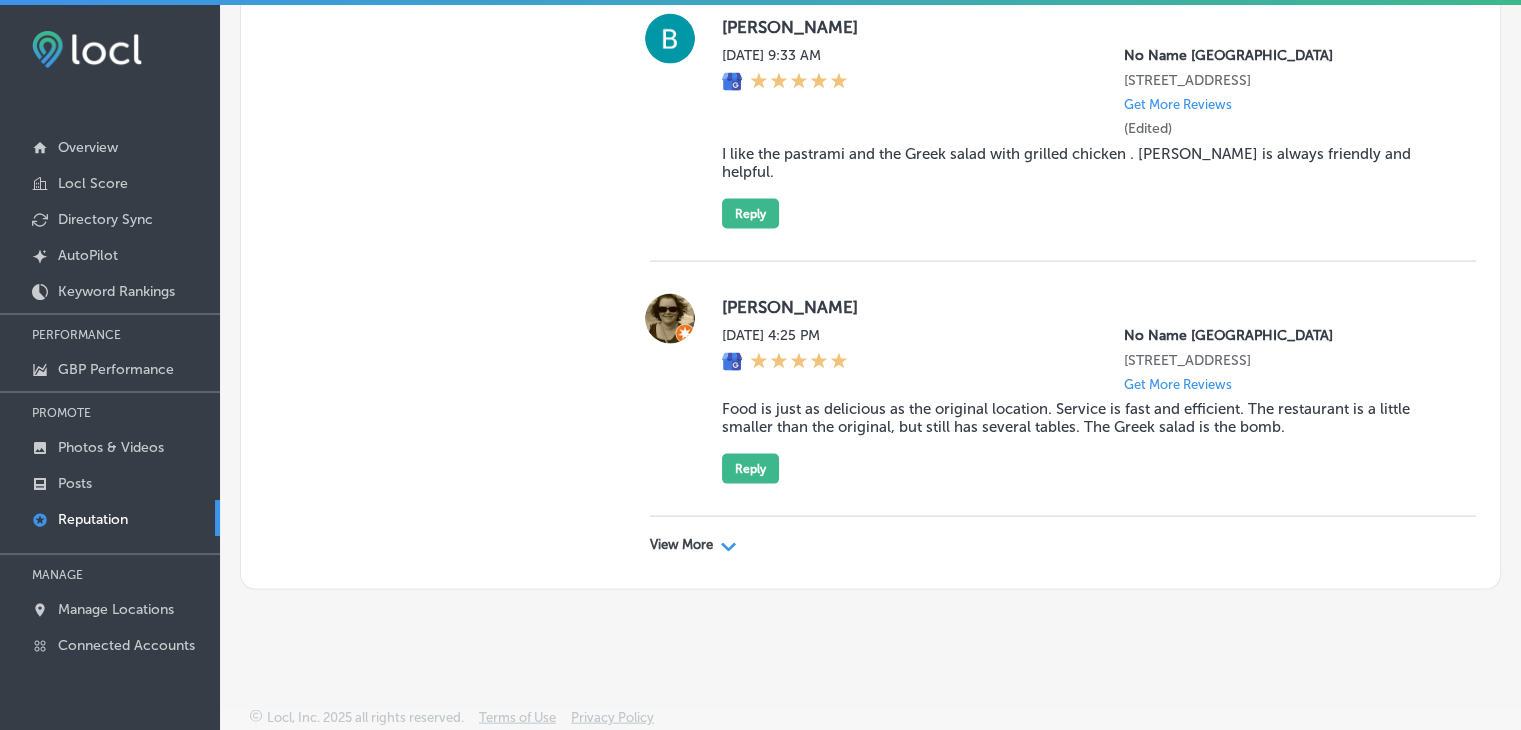 scroll, scrollTop: 4190, scrollLeft: 0, axis: vertical 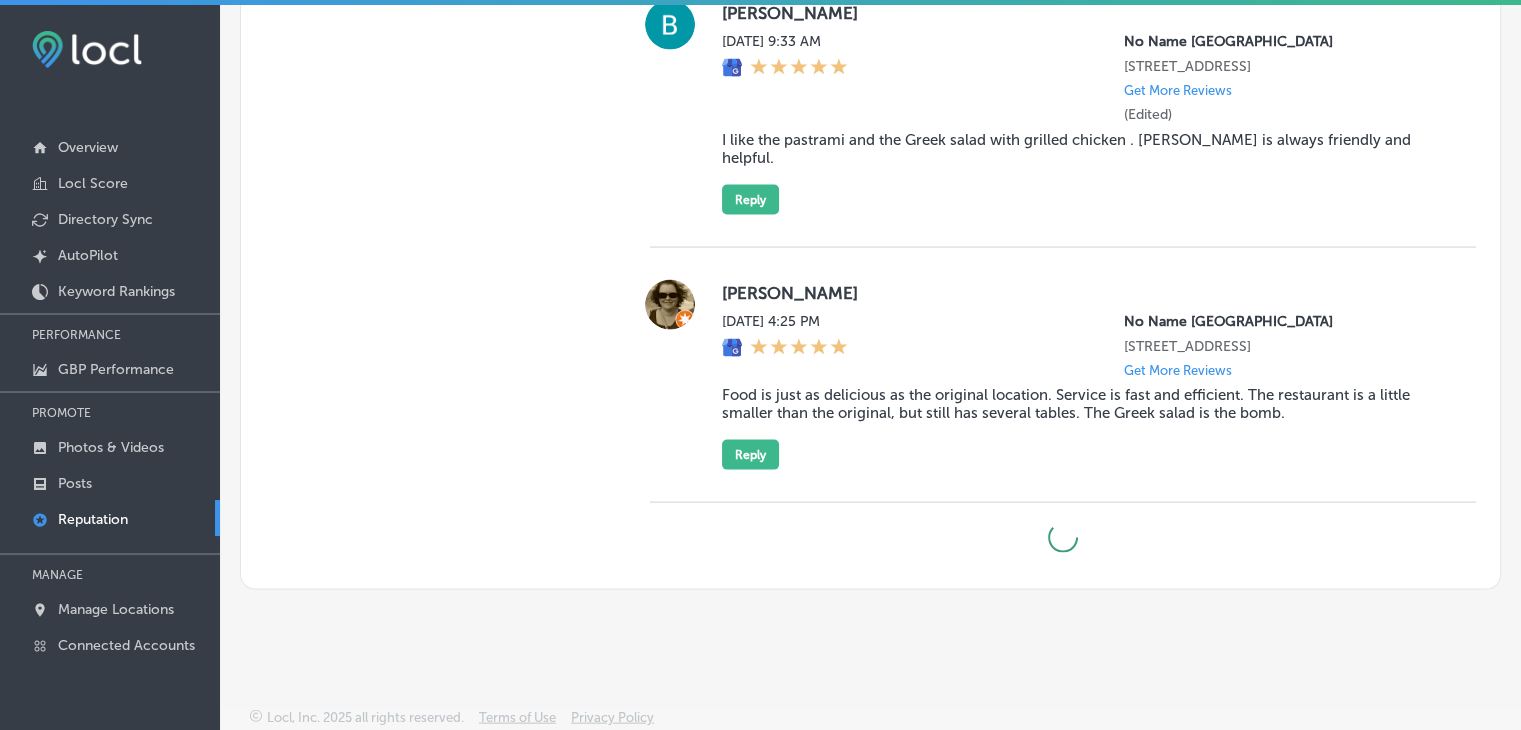 type on "x" 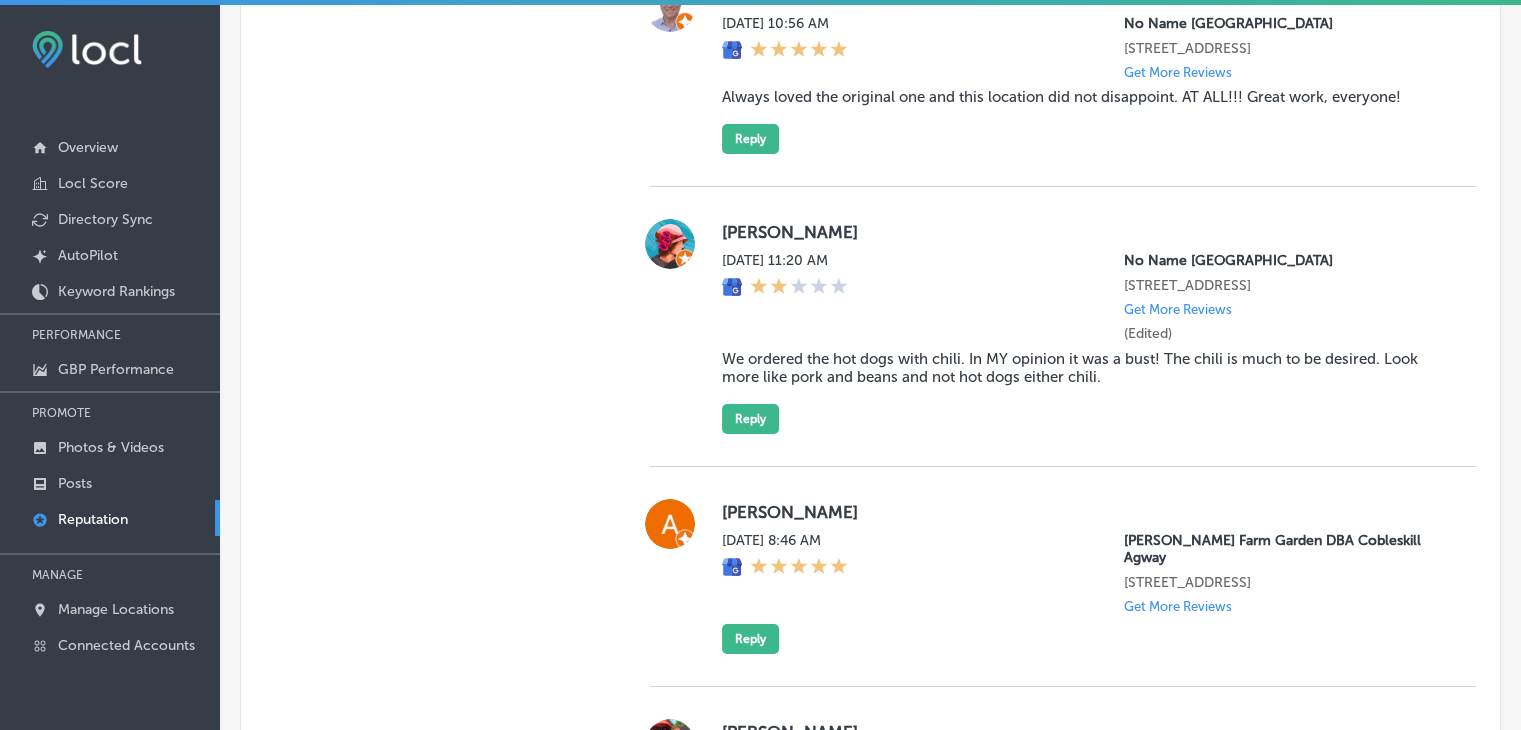 scroll, scrollTop: 6616, scrollLeft: 0, axis: vertical 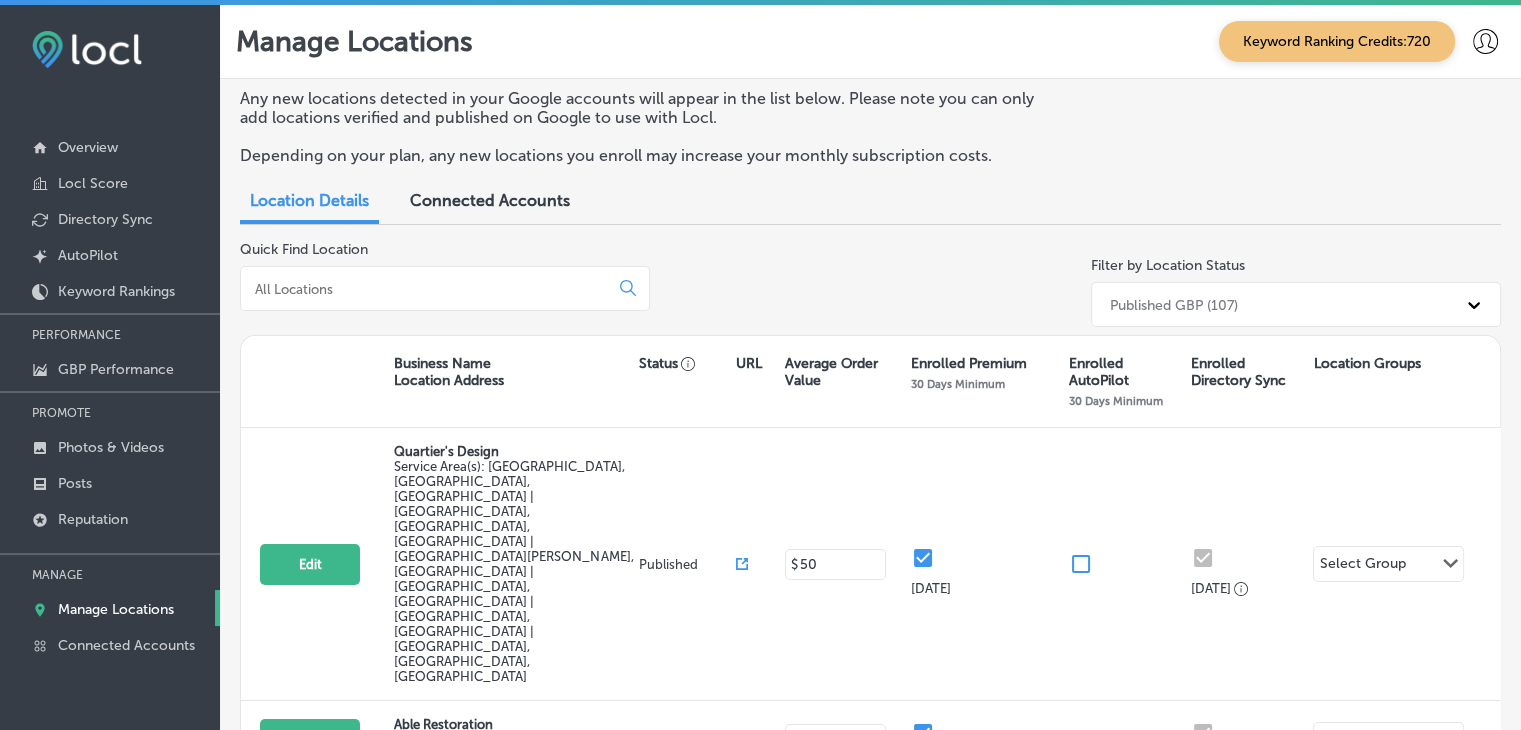 click at bounding box center [445, 288] 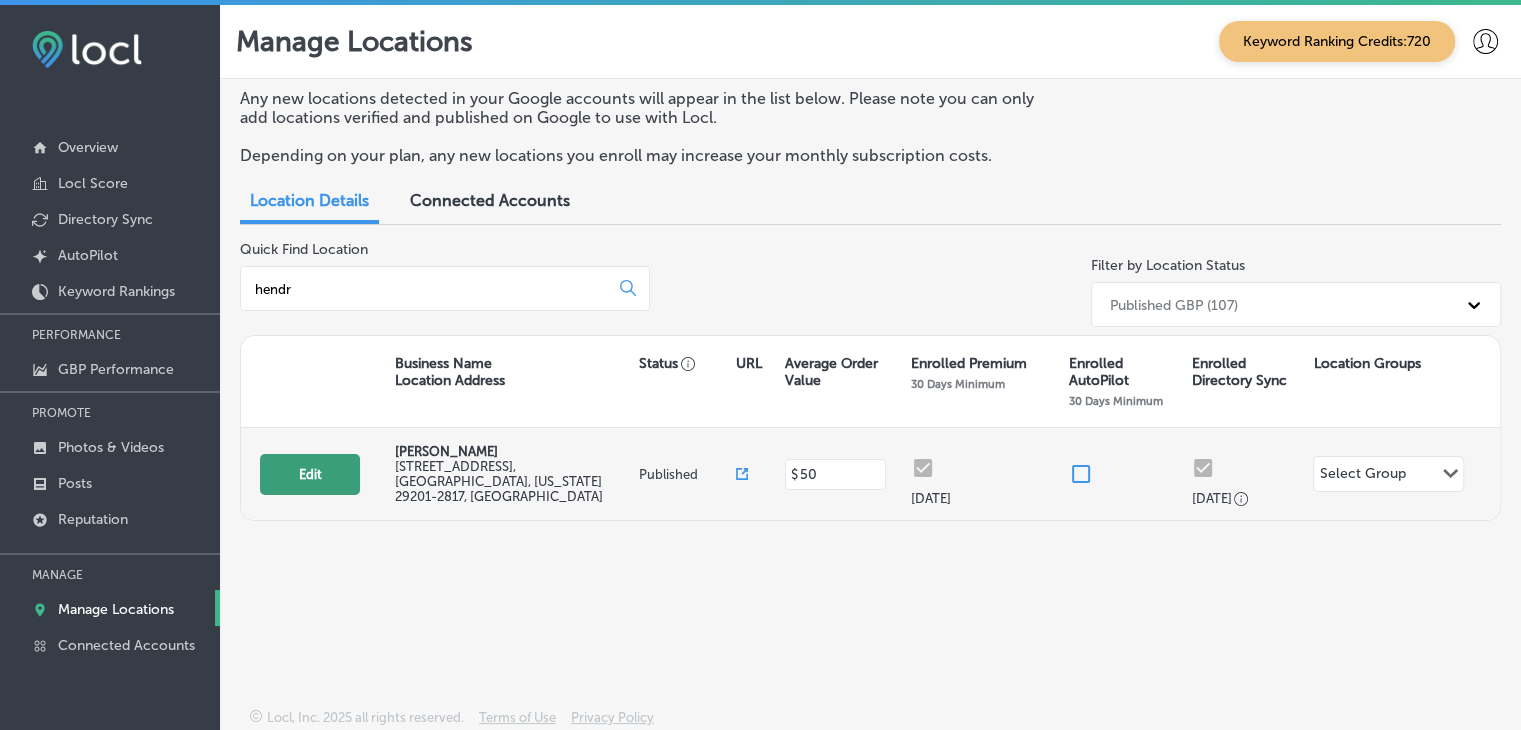 type on "hendr" 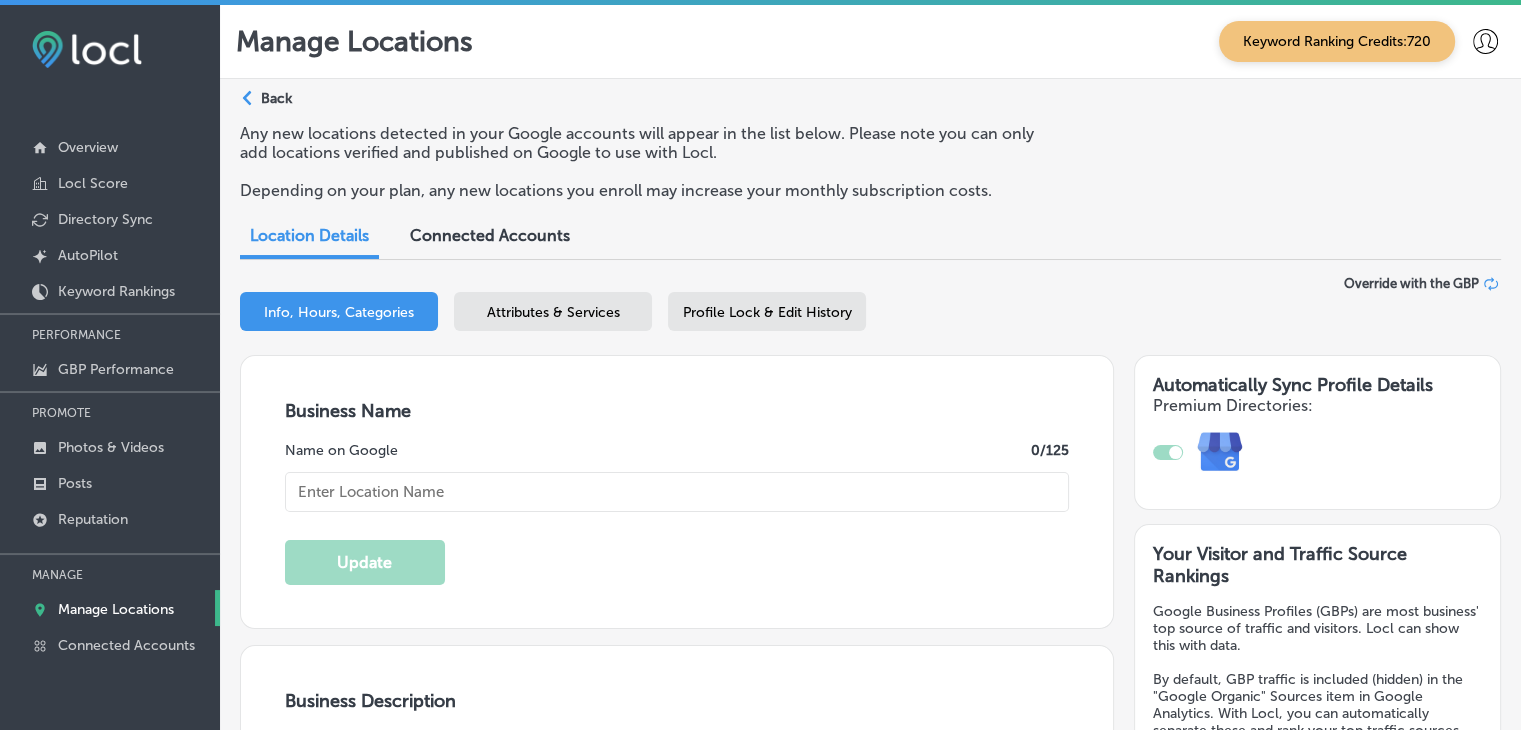 type on "[PERSON_NAME]" 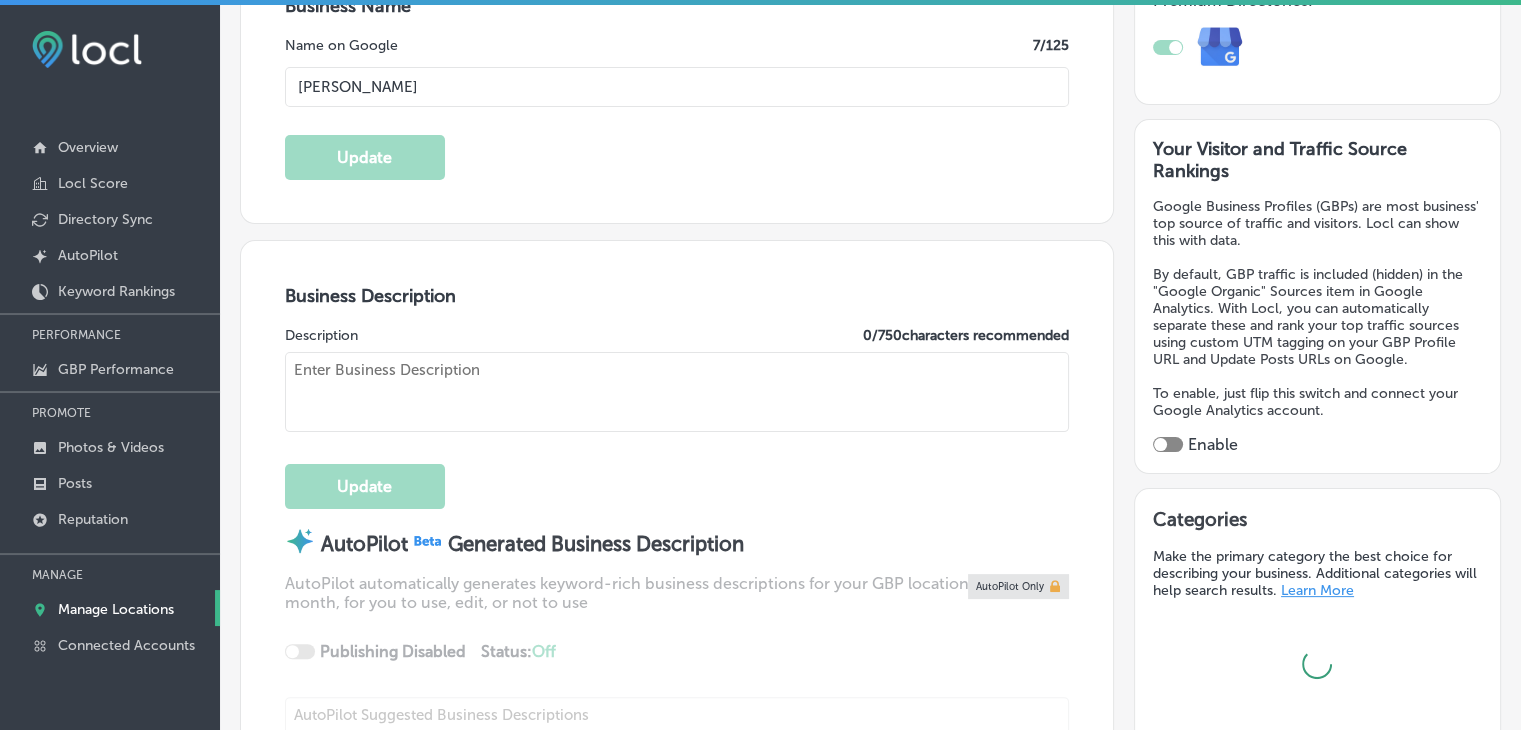 scroll, scrollTop: 300, scrollLeft: 0, axis: vertical 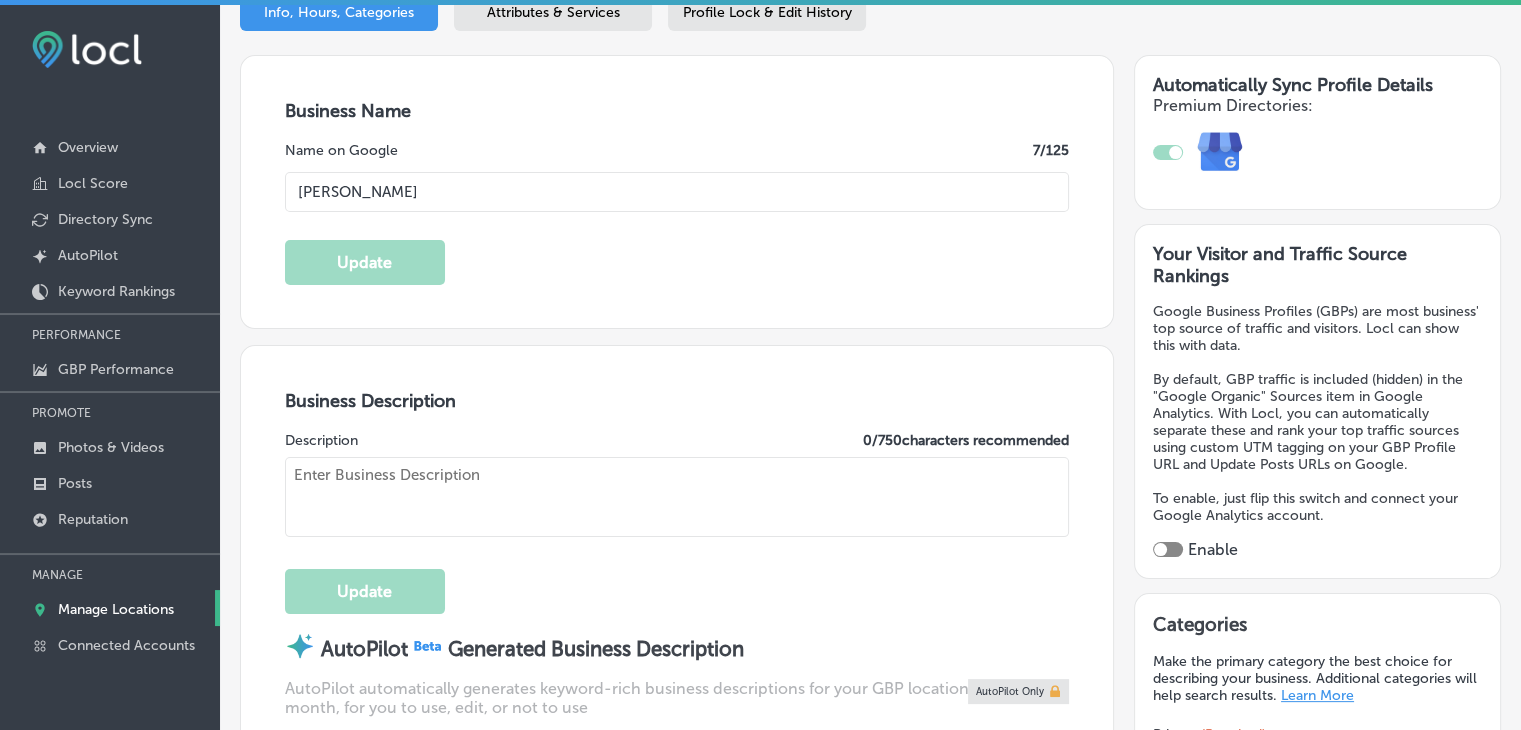 type on "1649 Main Street" 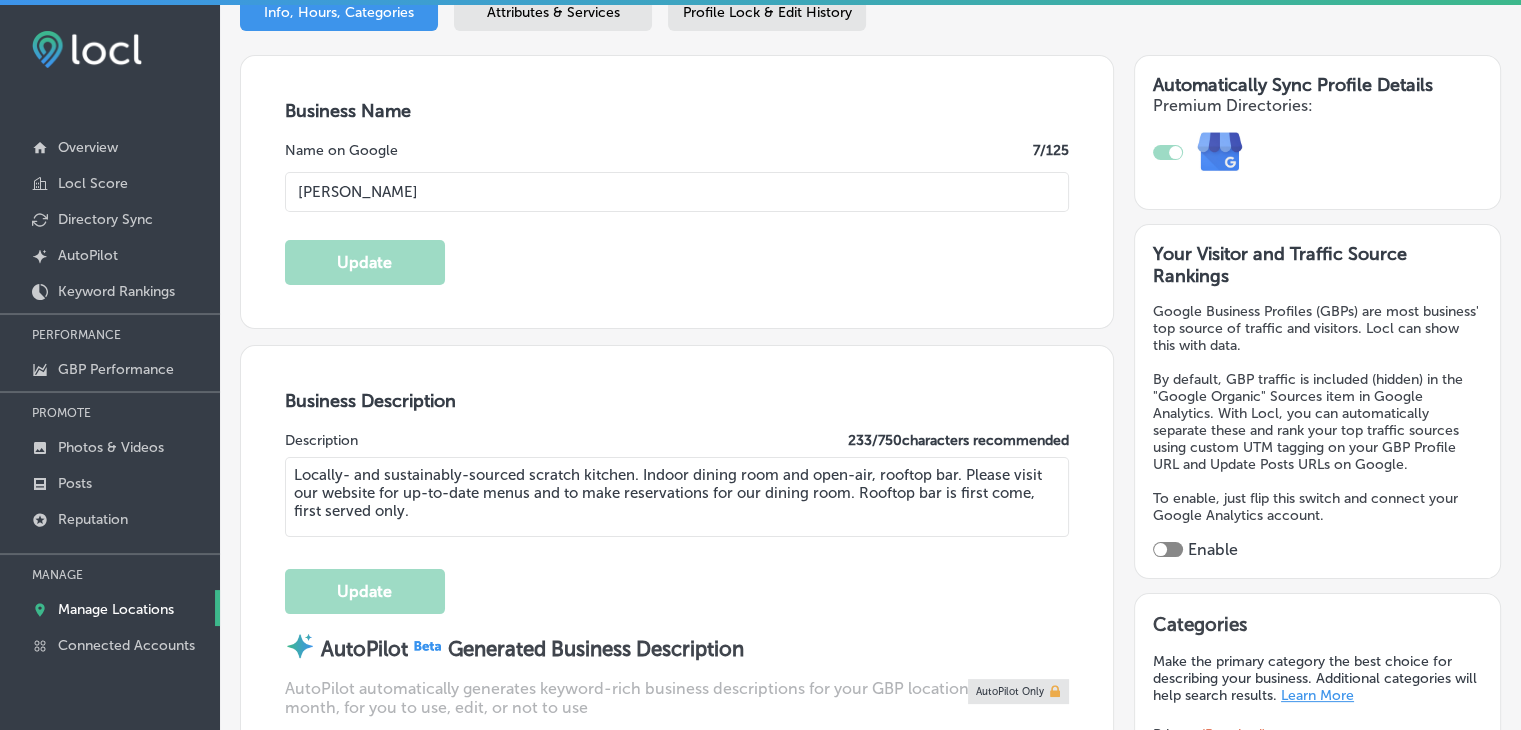 scroll, scrollTop: 500, scrollLeft: 0, axis: vertical 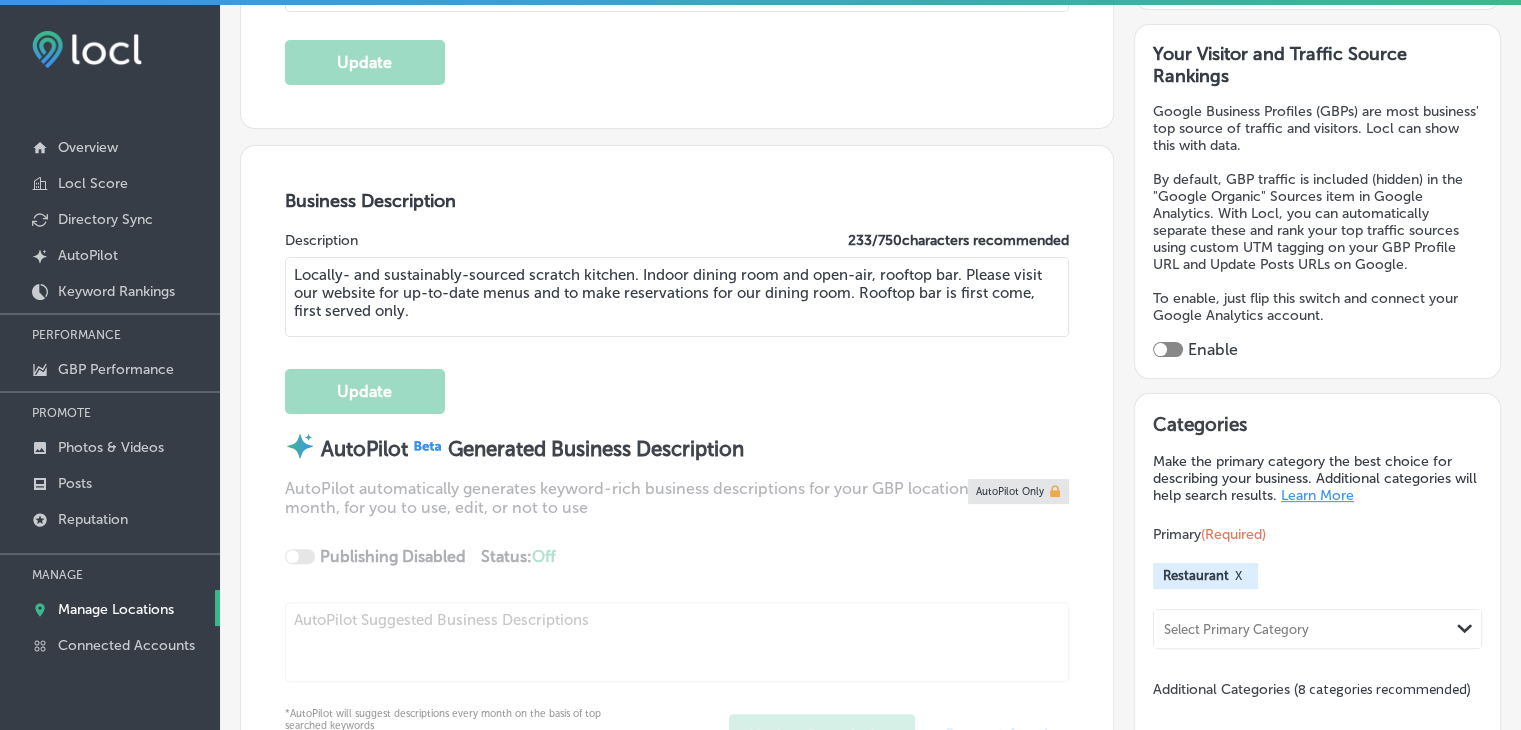 click on "Locally- and sustainably-sourced scratch kitchen. Indoor dining room and open-air, rooftop bar. Please visit our website for up-to-date menus and to make reservations for our dining room. Rooftop bar is first come, first served only." at bounding box center (677, 297) 